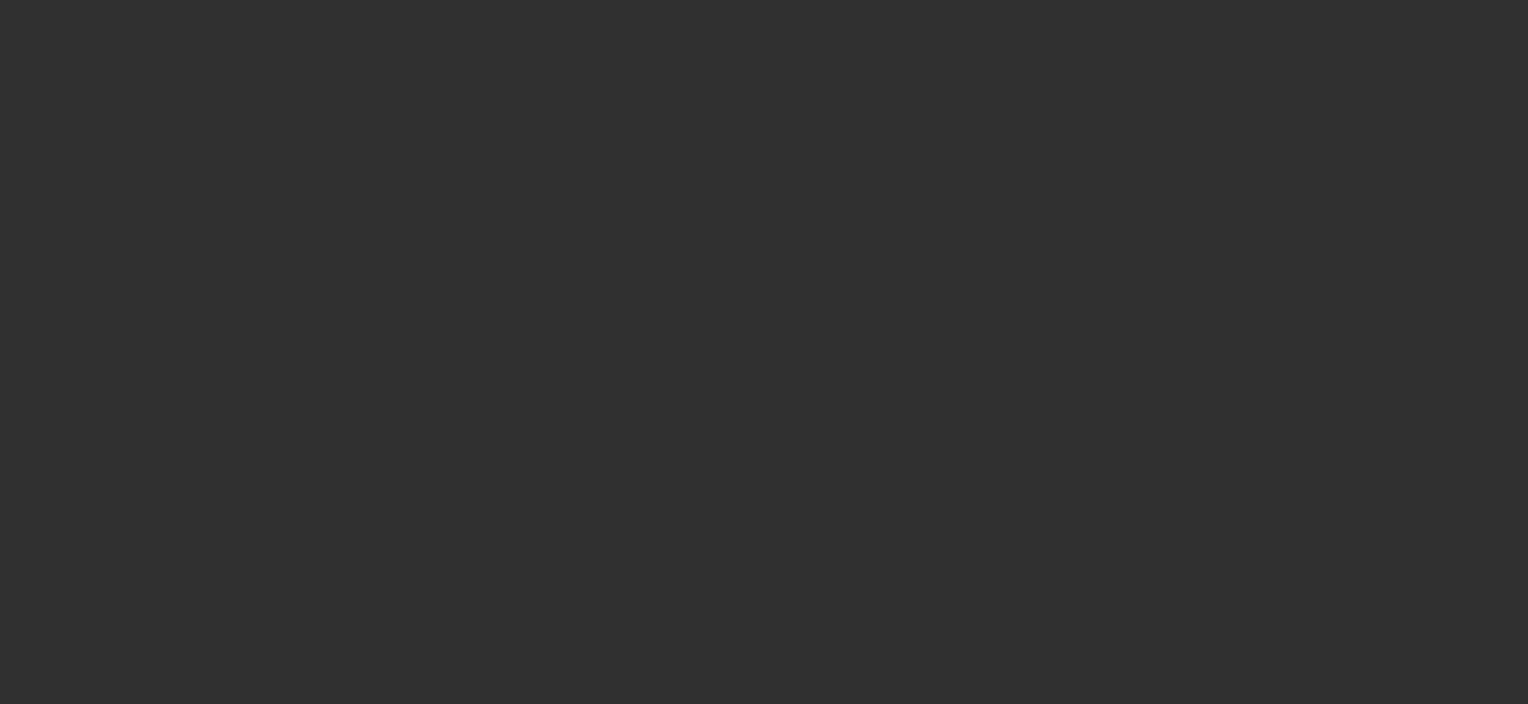 scroll, scrollTop: 0, scrollLeft: 0, axis: both 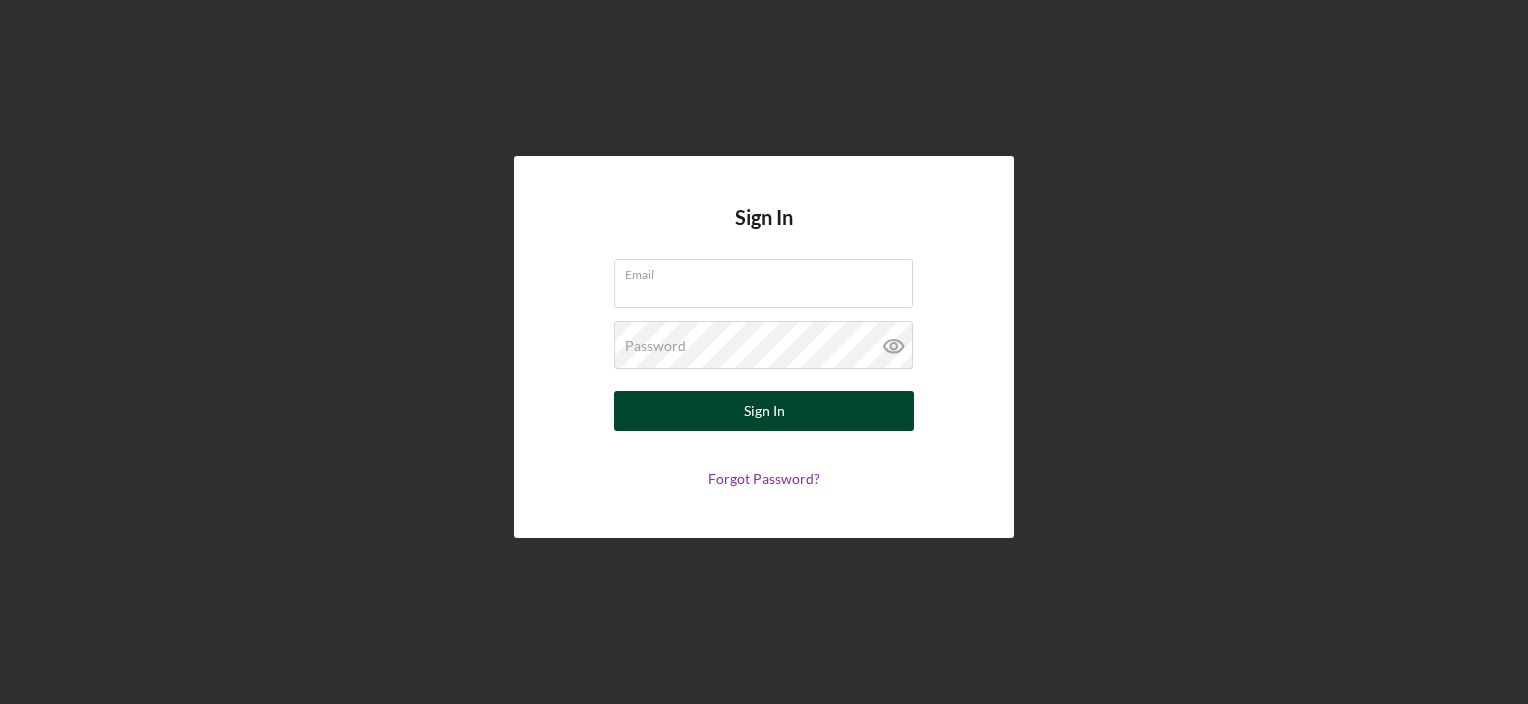 type on "[EMAIL_ADDRESS][DOMAIN_NAME]" 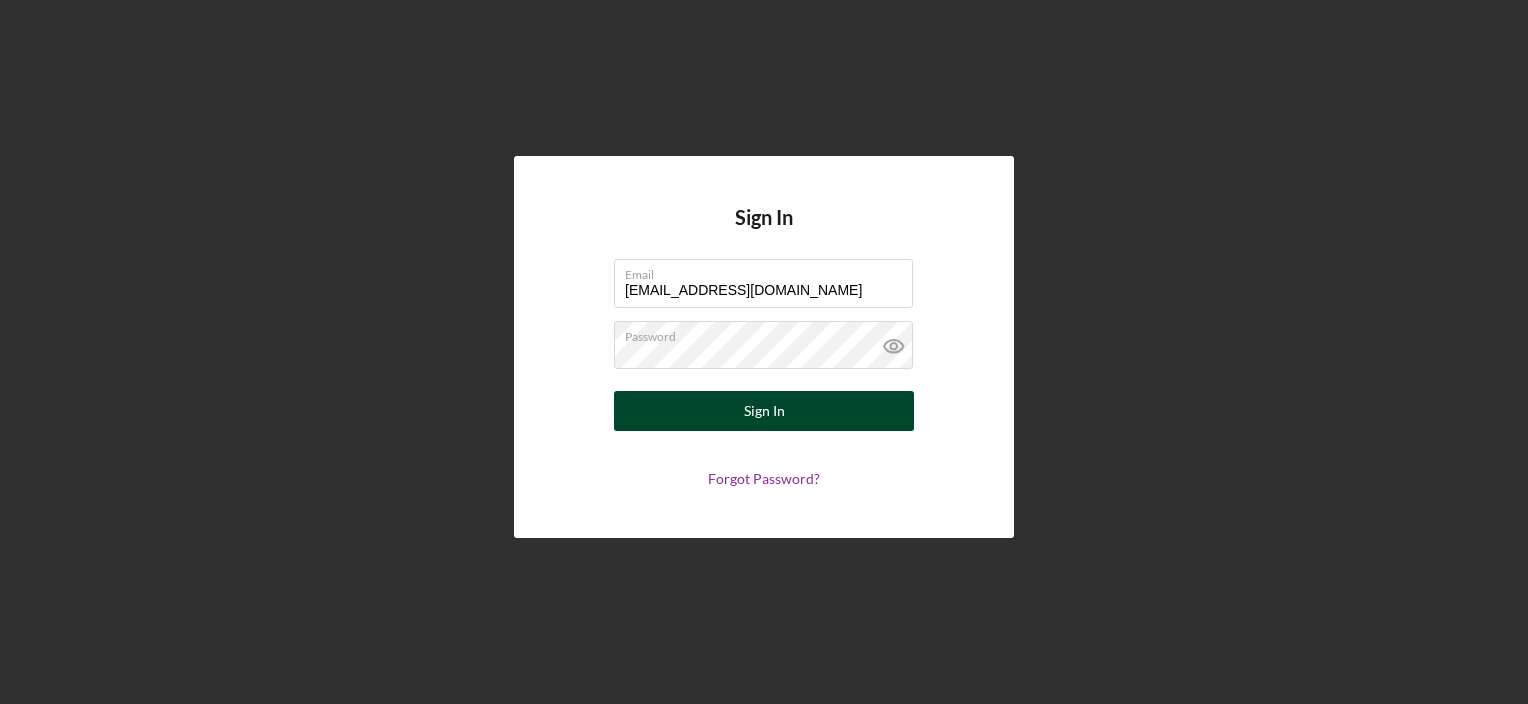 click on "Sign In" at bounding box center (764, 411) 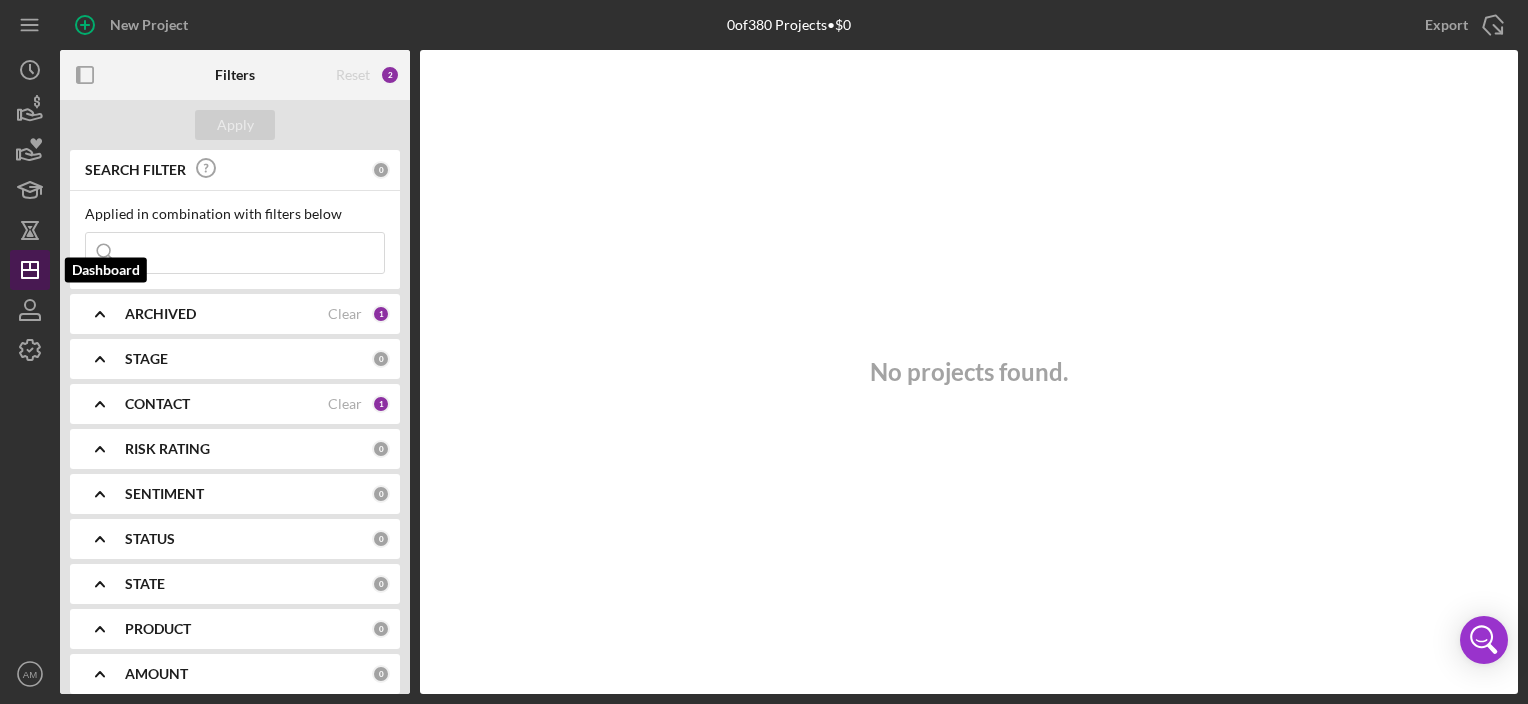 click on "Icon/Dashboard" 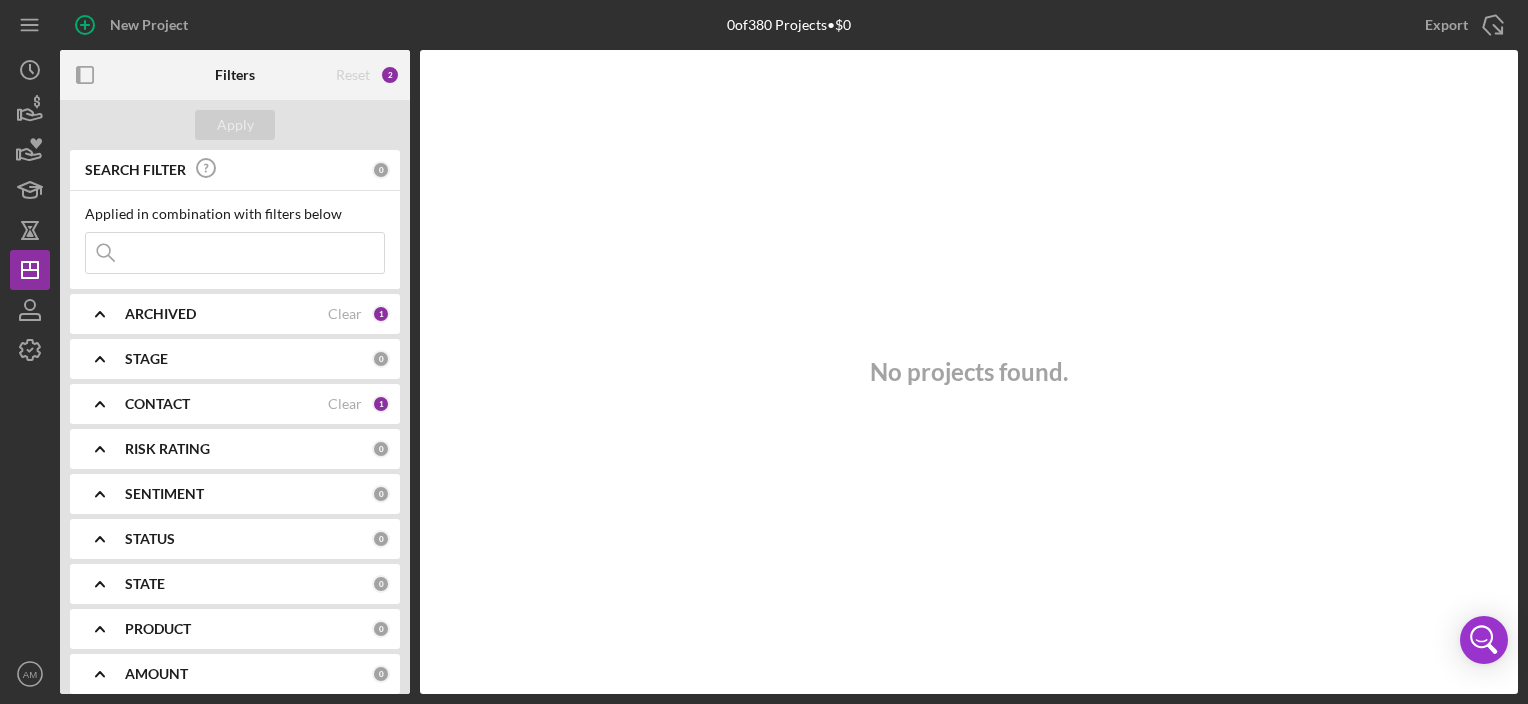 click on "ARCHIVED" at bounding box center [160, 314] 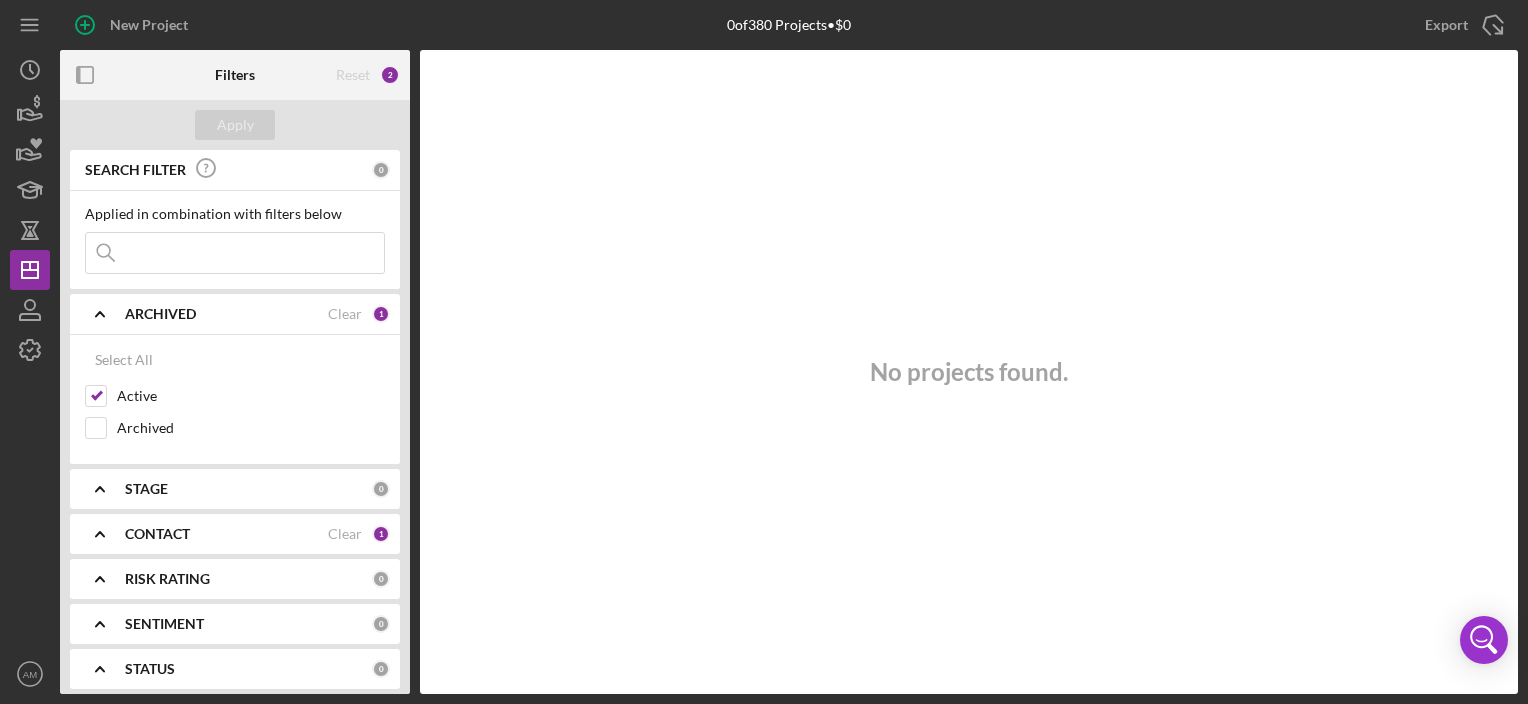 click on "ARCHIVED" at bounding box center [160, 314] 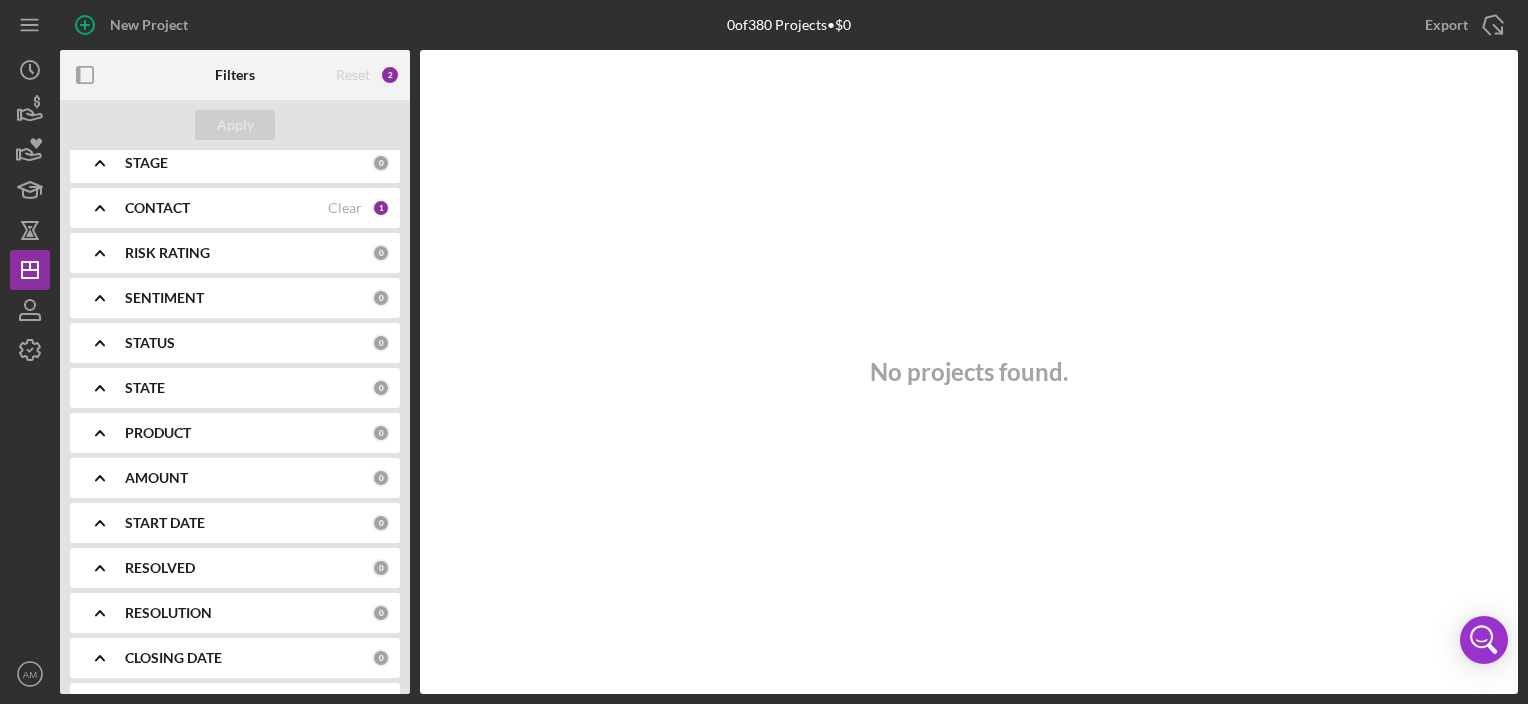 scroll, scrollTop: 239, scrollLeft: 0, axis: vertical 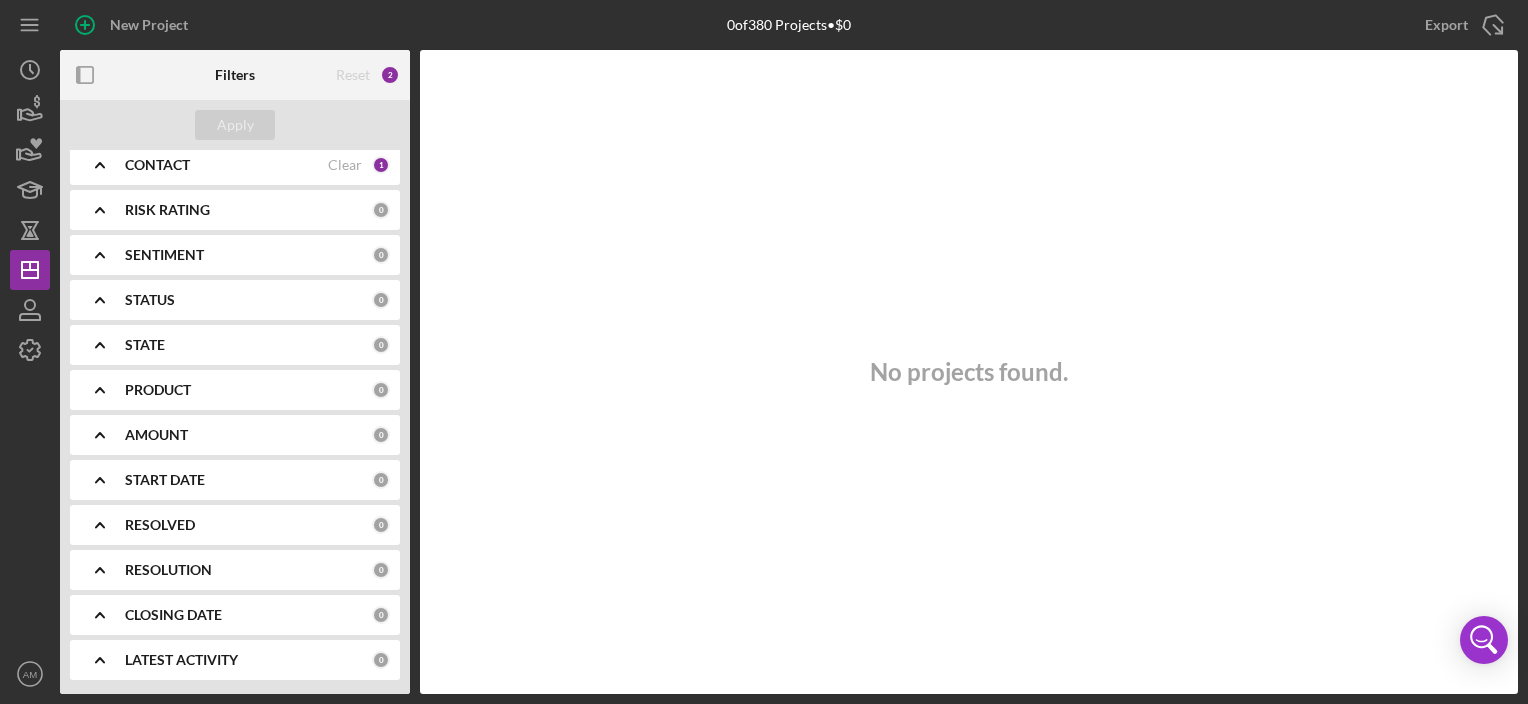 click on "PRODUCT" at bounding box center [158, 390] 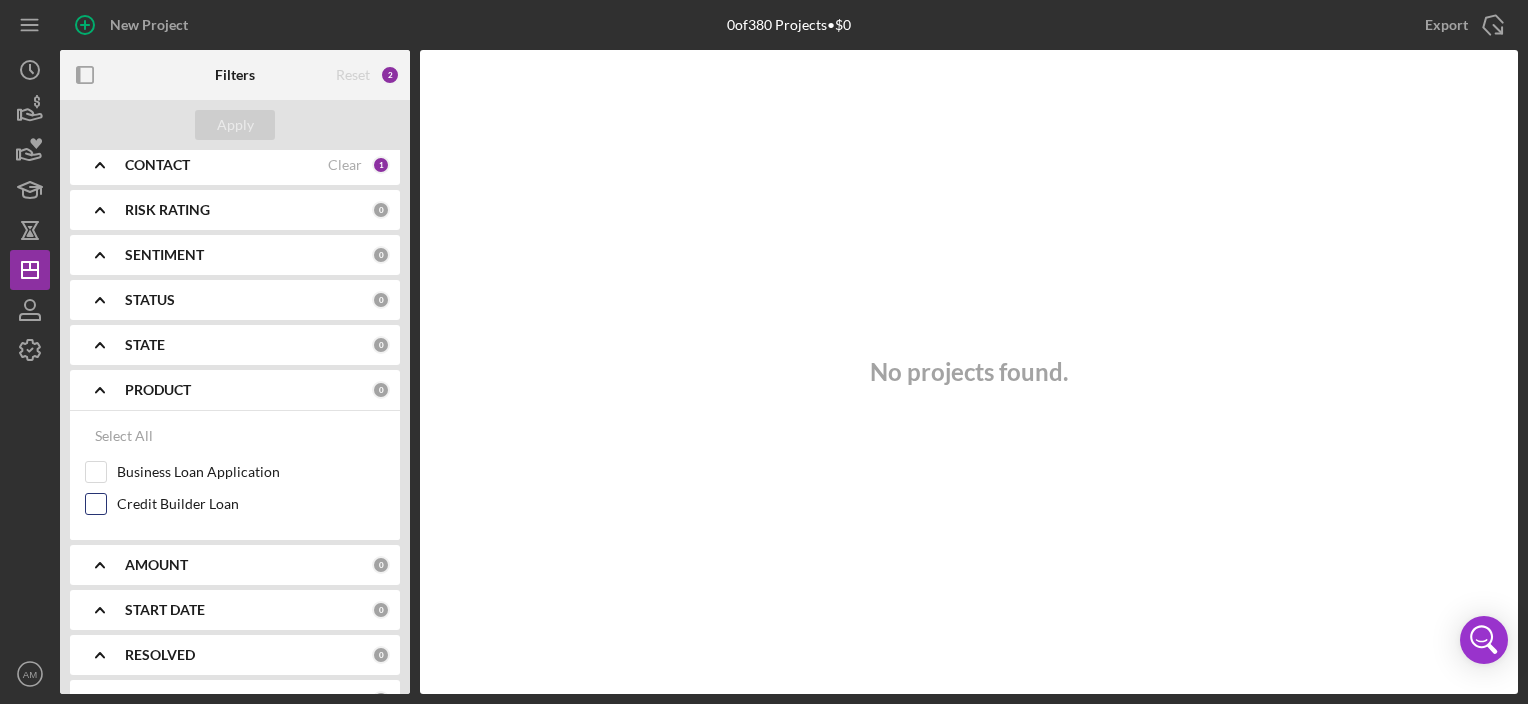 click on "Credit Builder Loan" at bounding box center [251, 504] 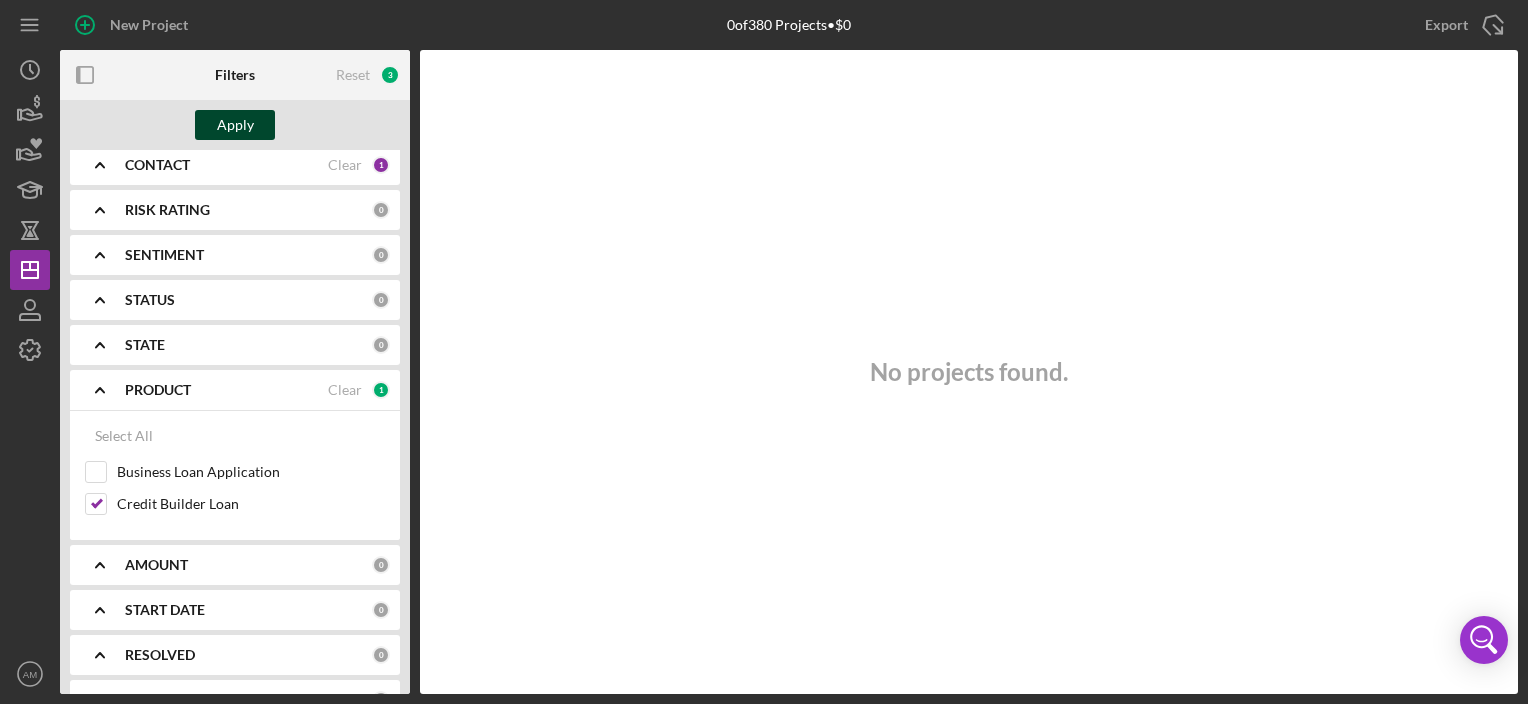 click on "Apply" at bounding box center (235, 125) 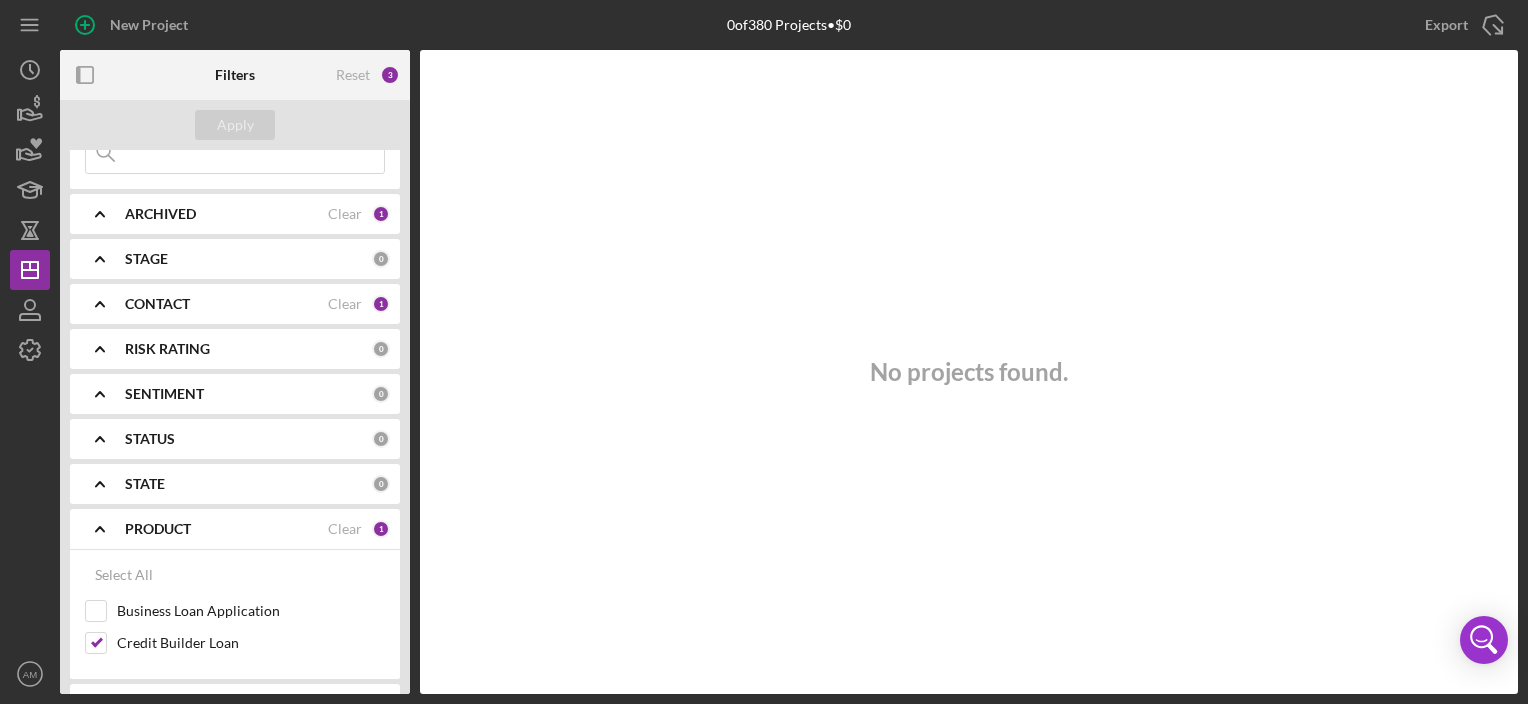 scroll, scrollTop: 0, scrollLeft: 0, axis: both 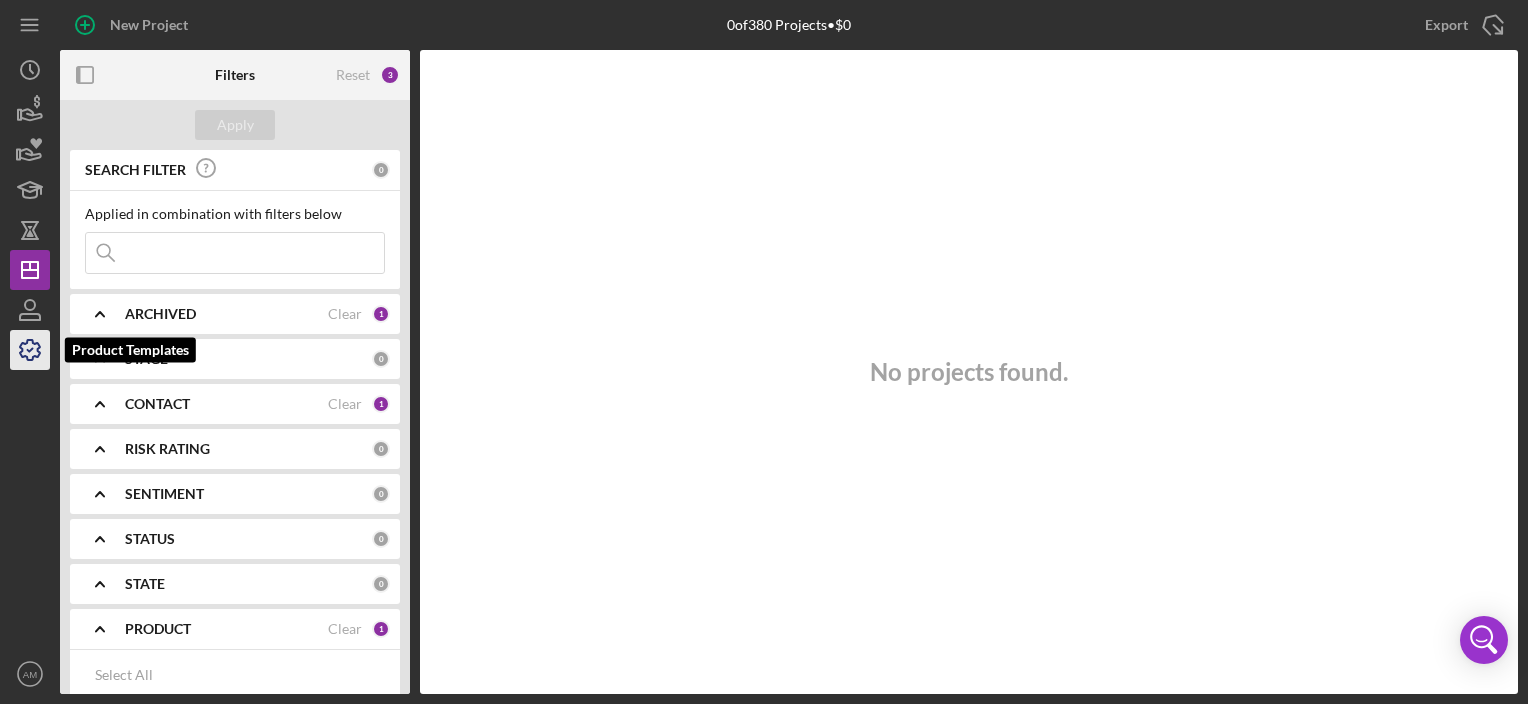click 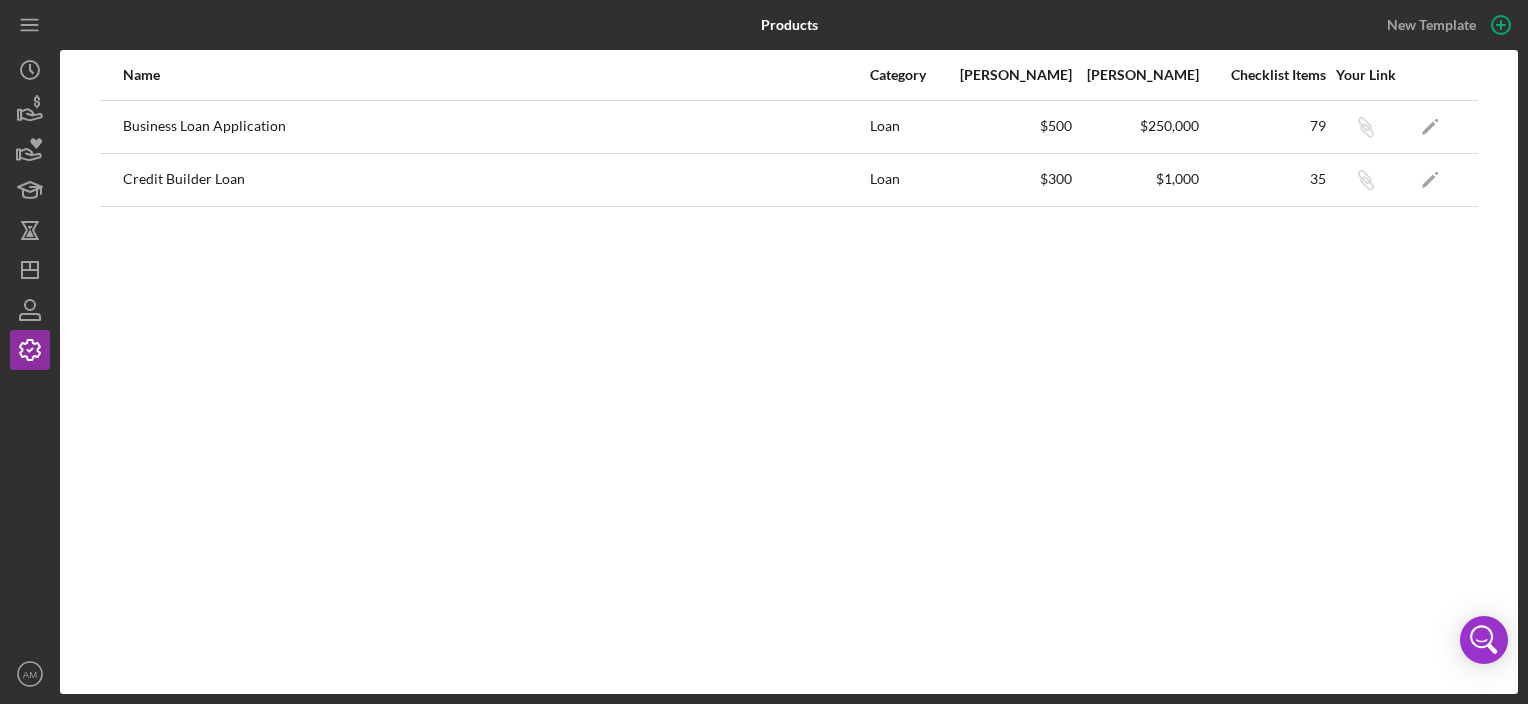 click on "Credit Builder Loan" at bounding box center [495, 180] 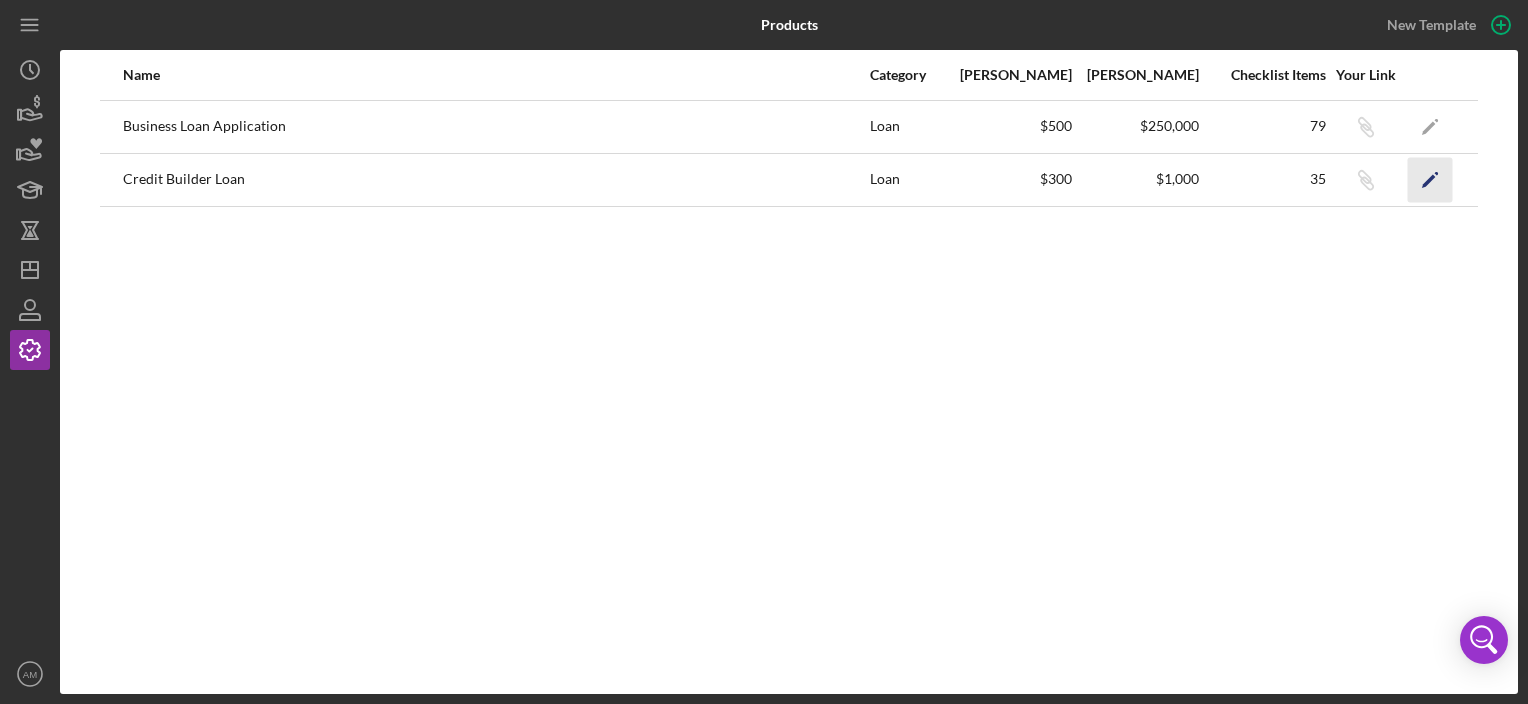 click on "Icon/Edit" 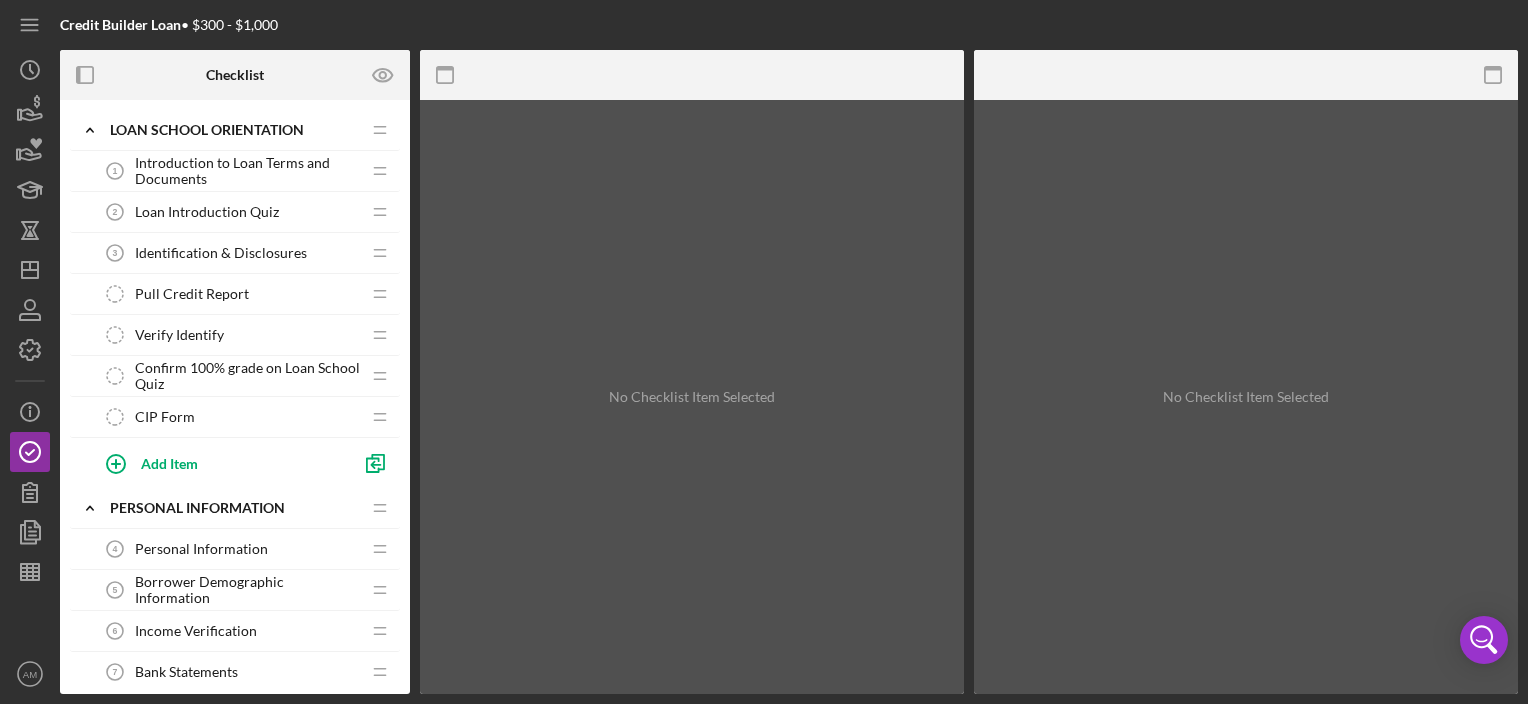 click on "Introduction to Loan Terms and Documents" at bounding box center [247, 171] 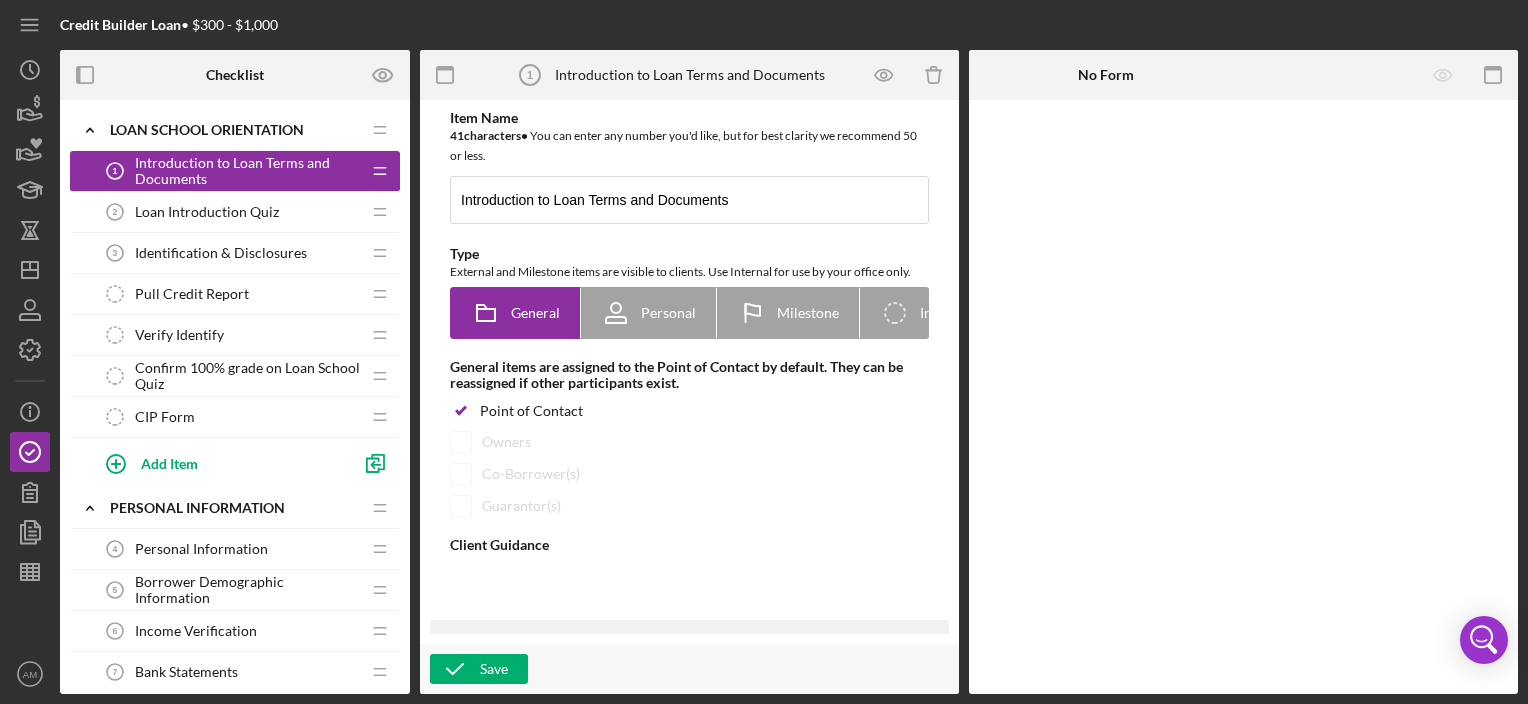 type on "<div>Welcome to Cook Inlet Lending Center.&nbsp;</div>
<div>&nbsp;</div>
<div>Imbed link to loan school and password&nbsp;</div>" 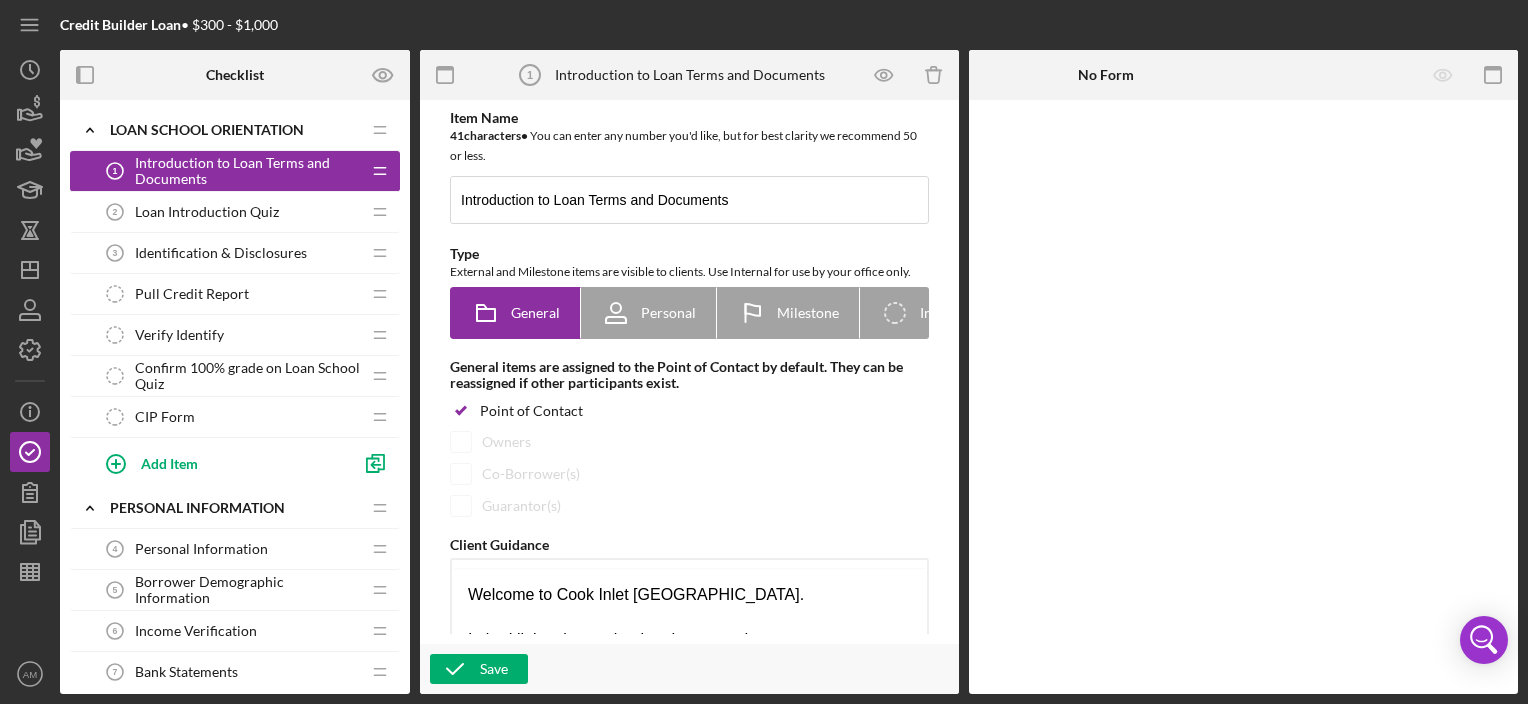 scroll, scrollTop: 0, scrollLeft: 0, axis: both 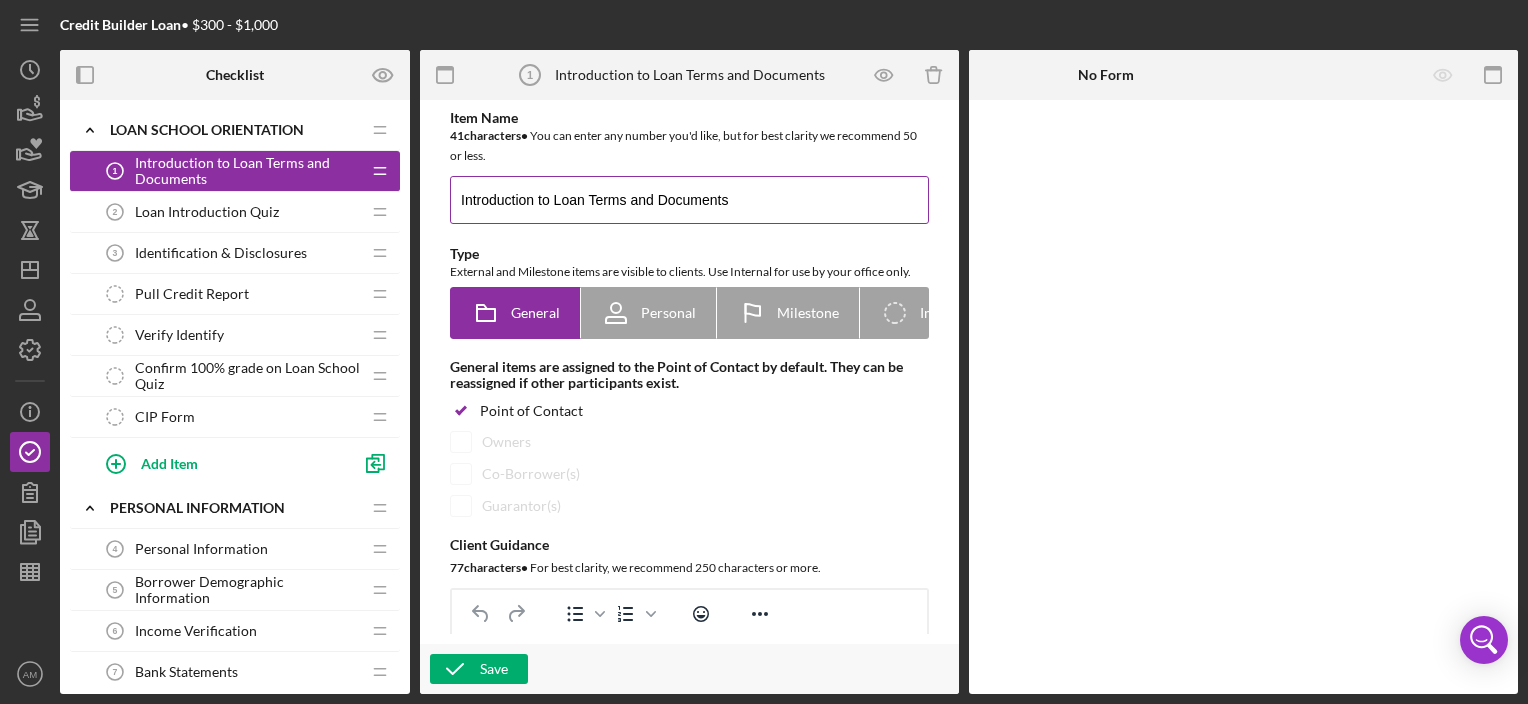 click on "Introduction to Loan Terms and Documents" at bounding box center [689, 200] 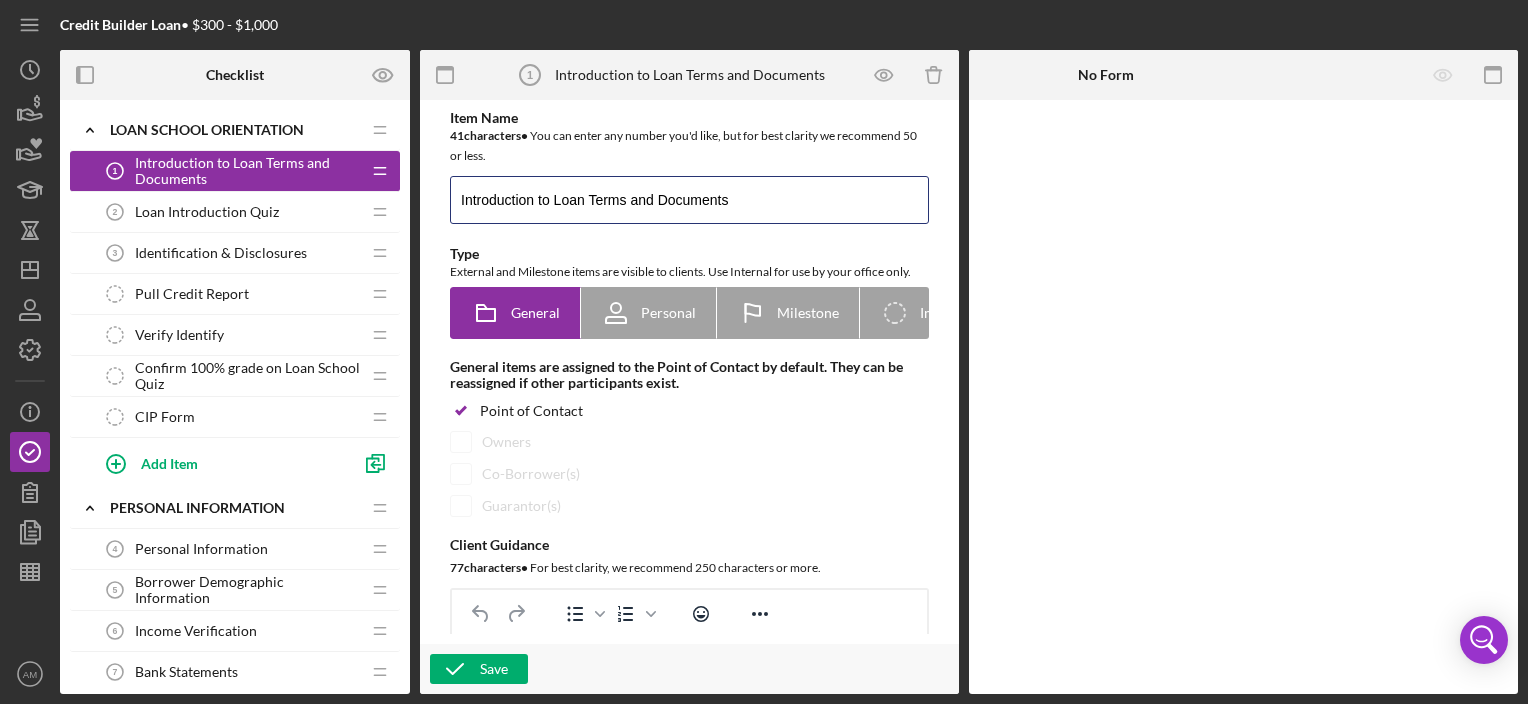 drag, startPoint x: 747, startPoint y: 204, endPoint x: 407, endPoint y: 189, distance: 340.33072 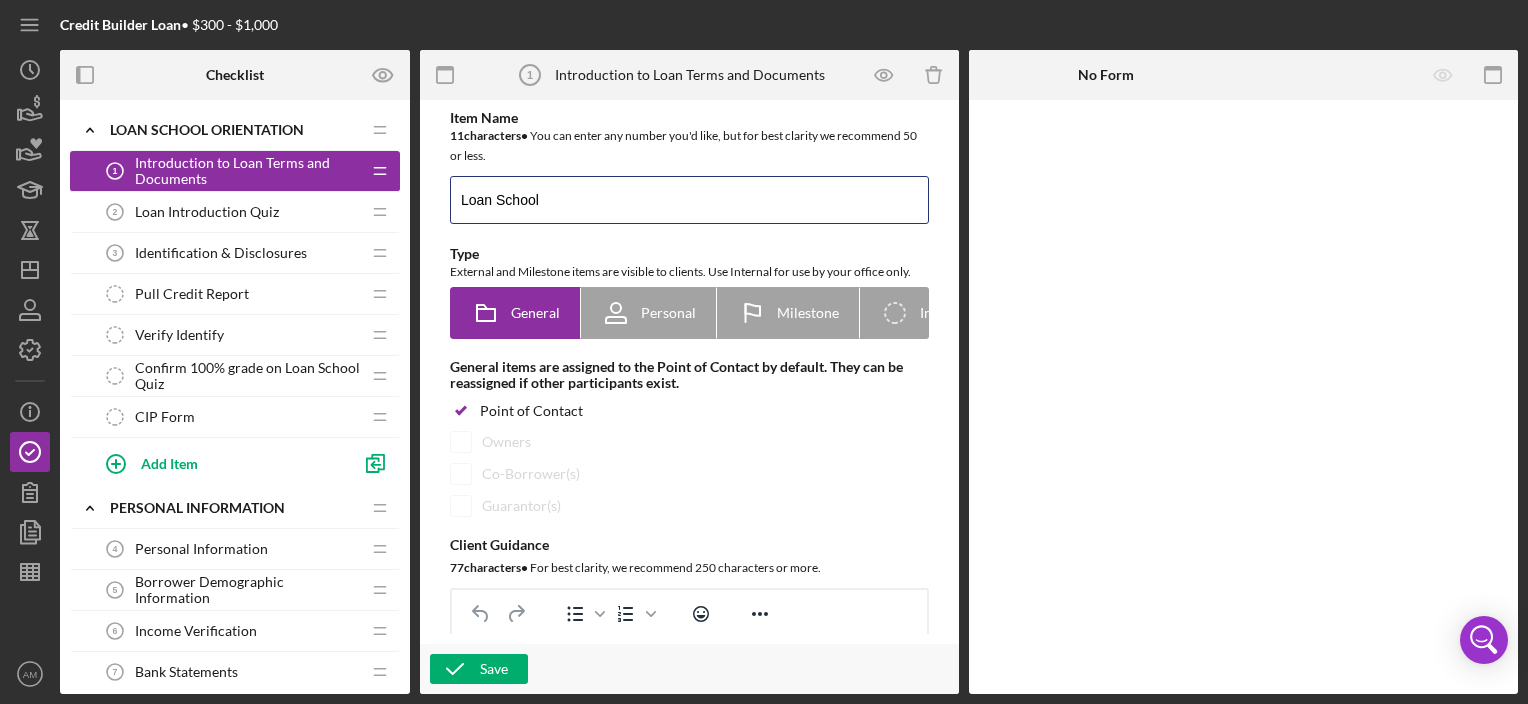 drag, startPoint x: 562, startPoint y: 197, endPoint x: 443, endPoint y: 192, distance: 119.104996 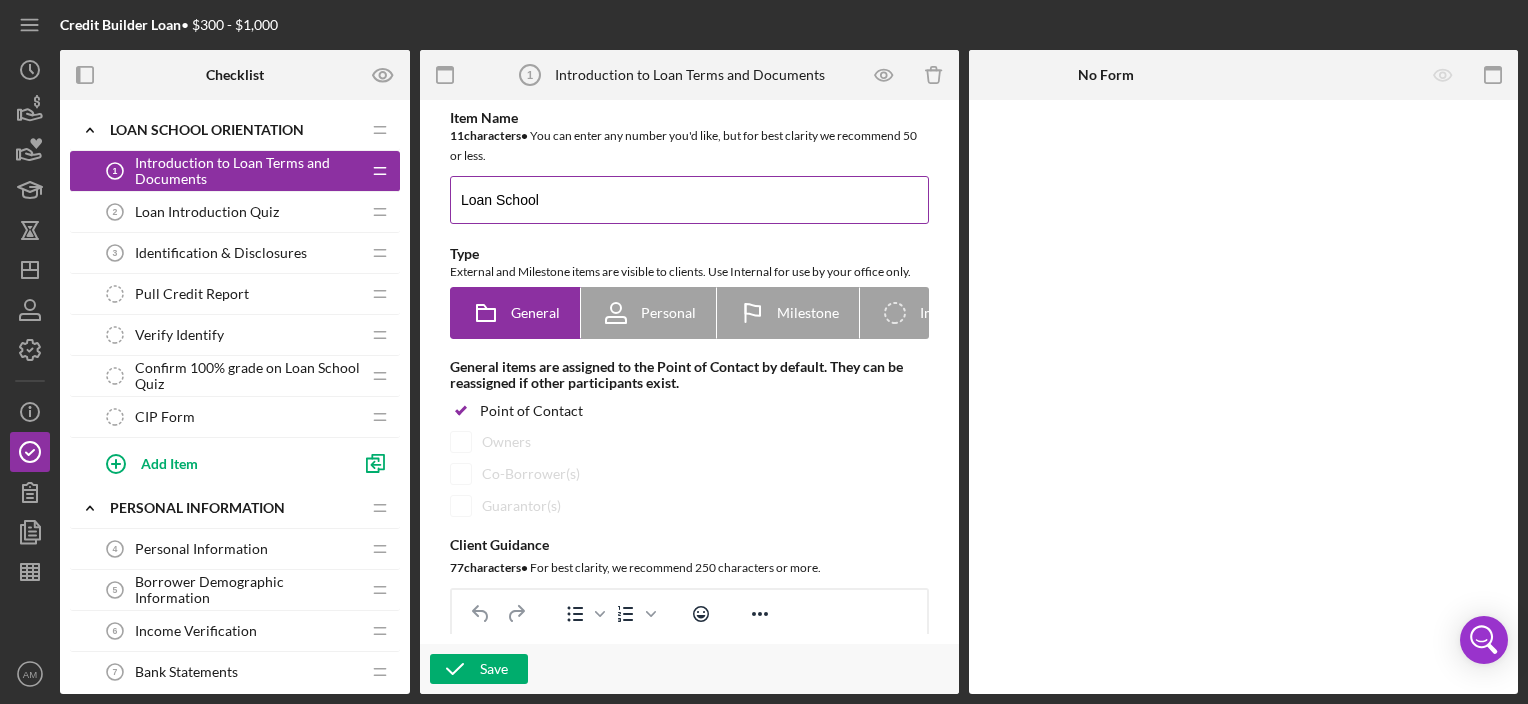 click on "Loan School" at bounding box center [689, 200] 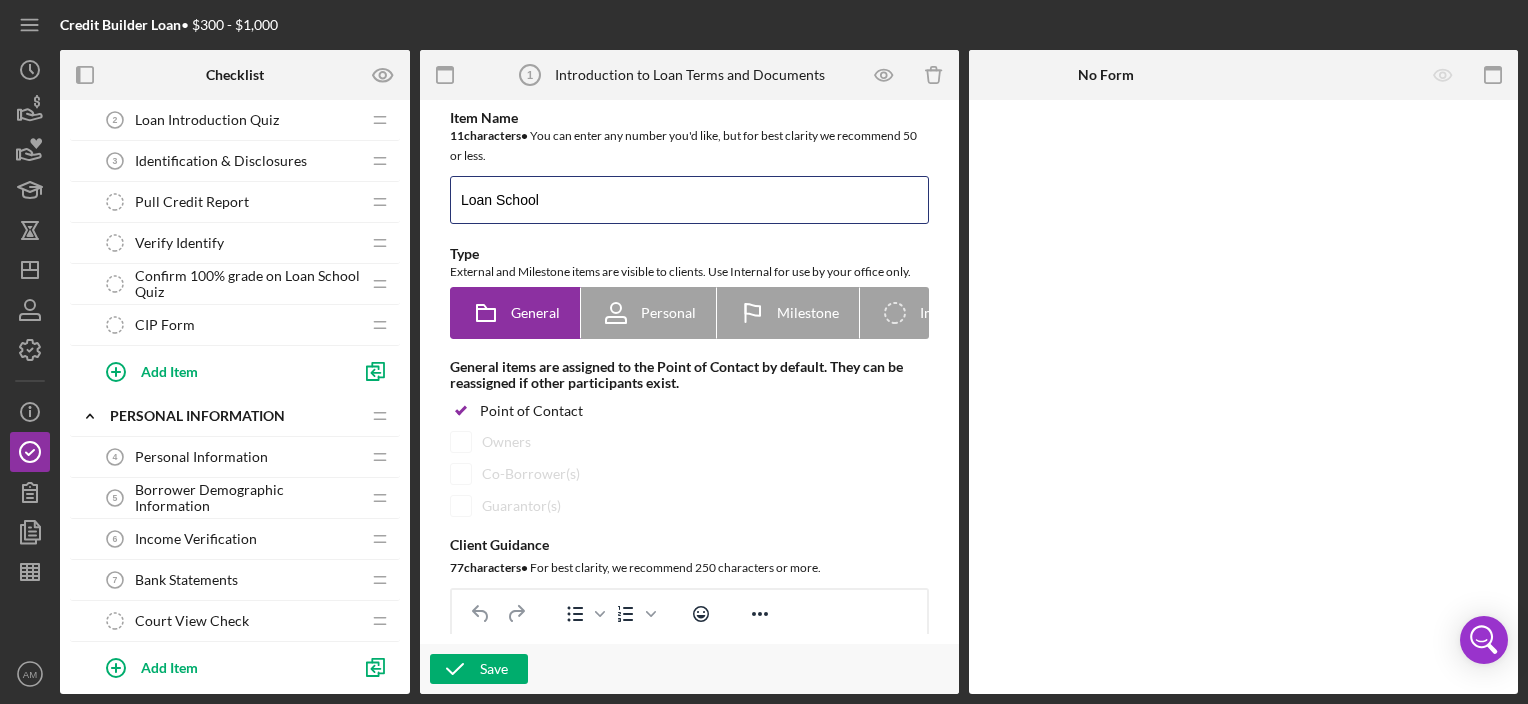 scroll, scrollTop: 0, scrollLeft: 0, axis: both 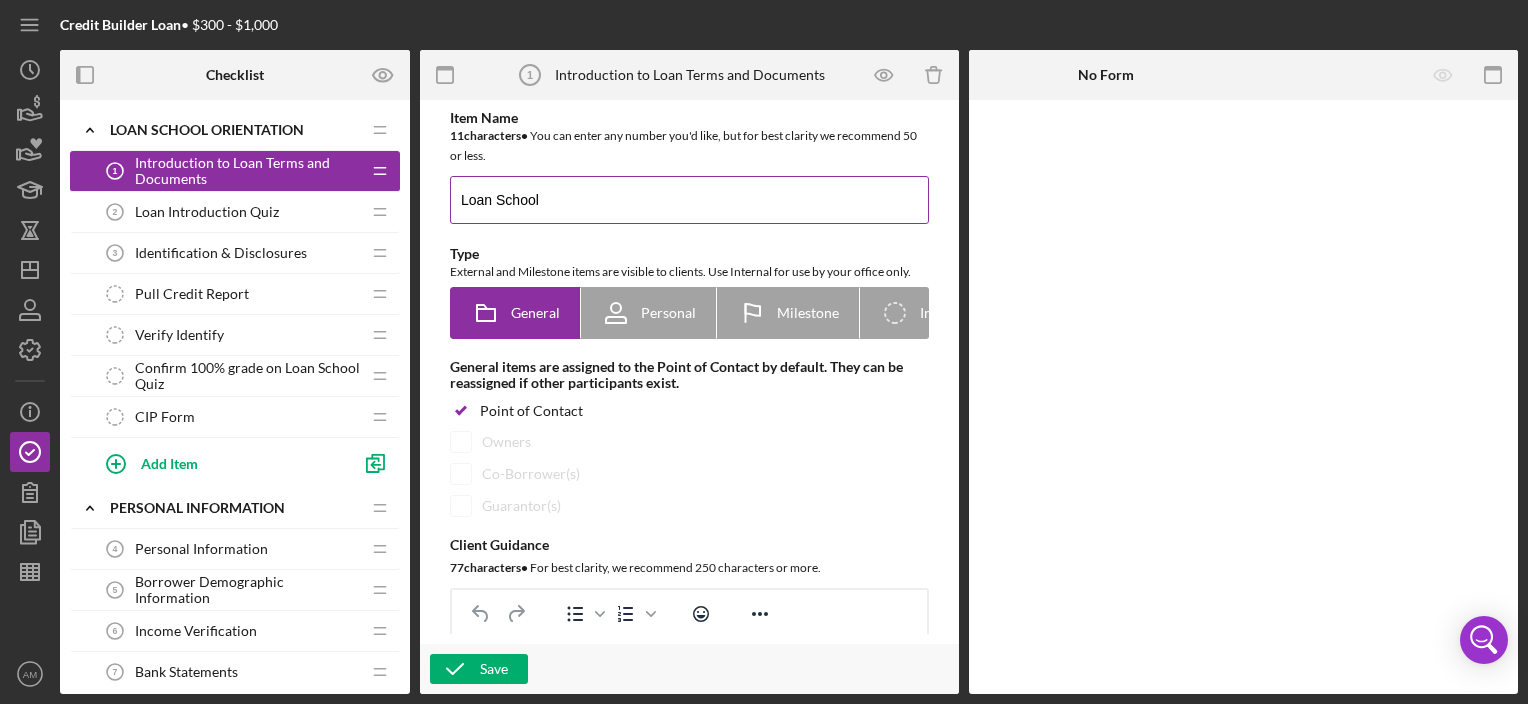 click on "Loan School" at bounding box center (689, 200) 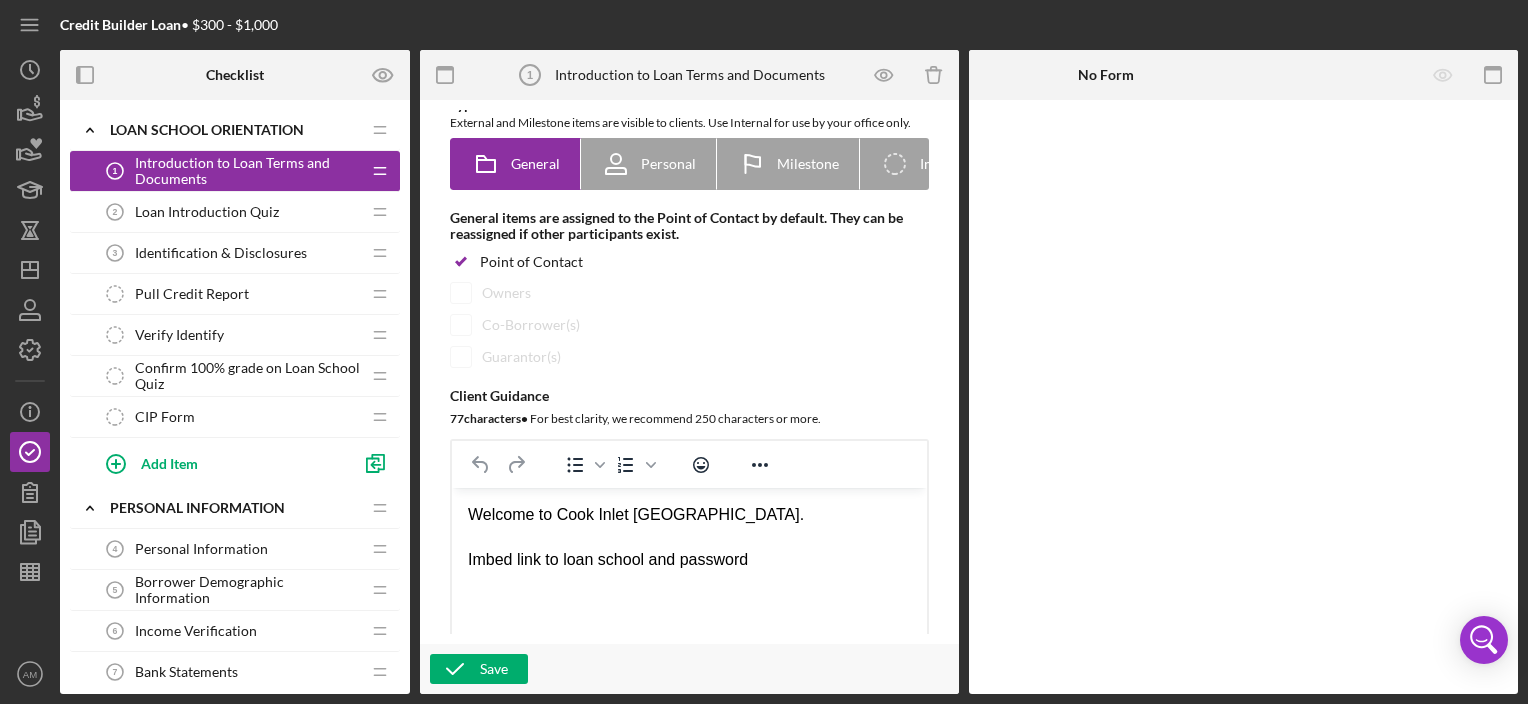 scroll, scrollTop: 0, scrollLeft: 0, axis: both 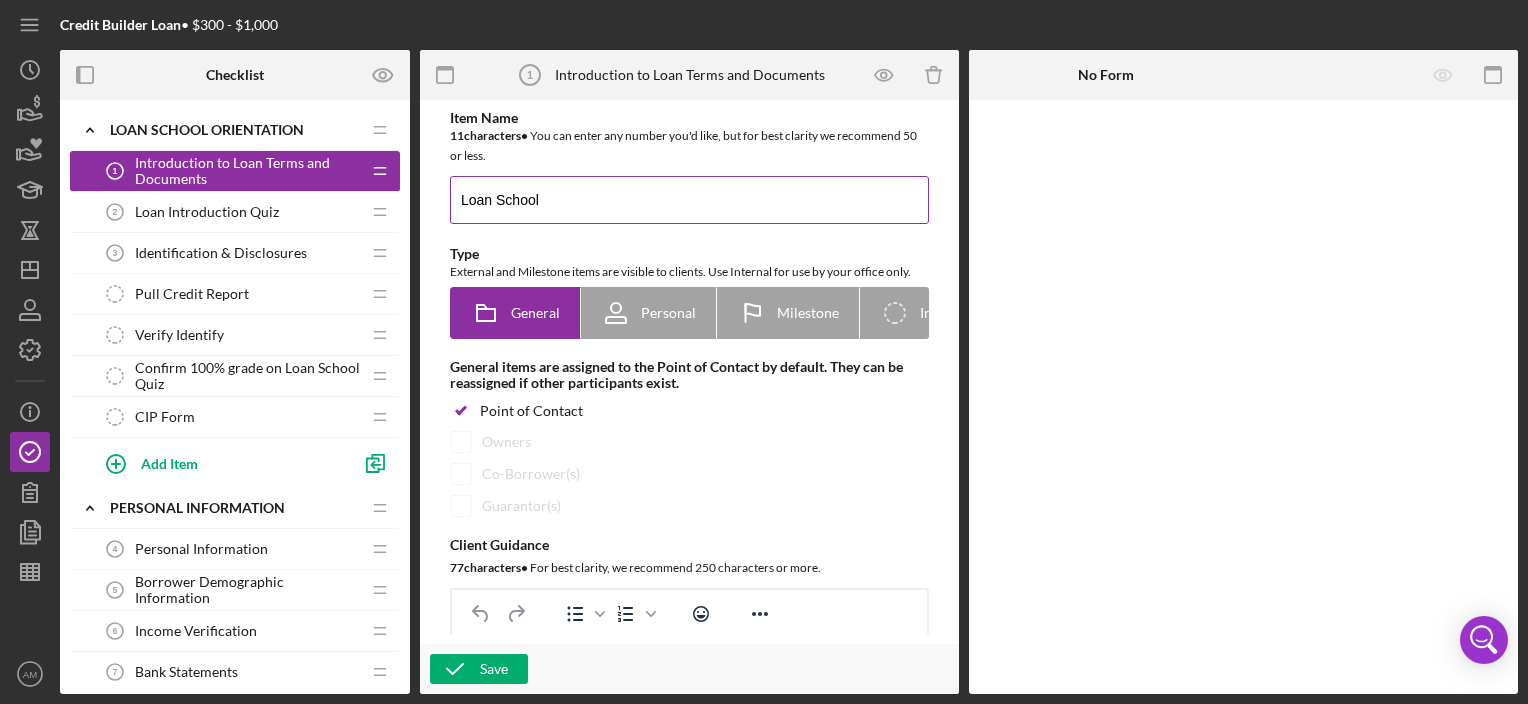 drag, startPoint x: 458, startPoint y: 196, endPoint x: 472, endPoint y: 232, distance: 38.626415 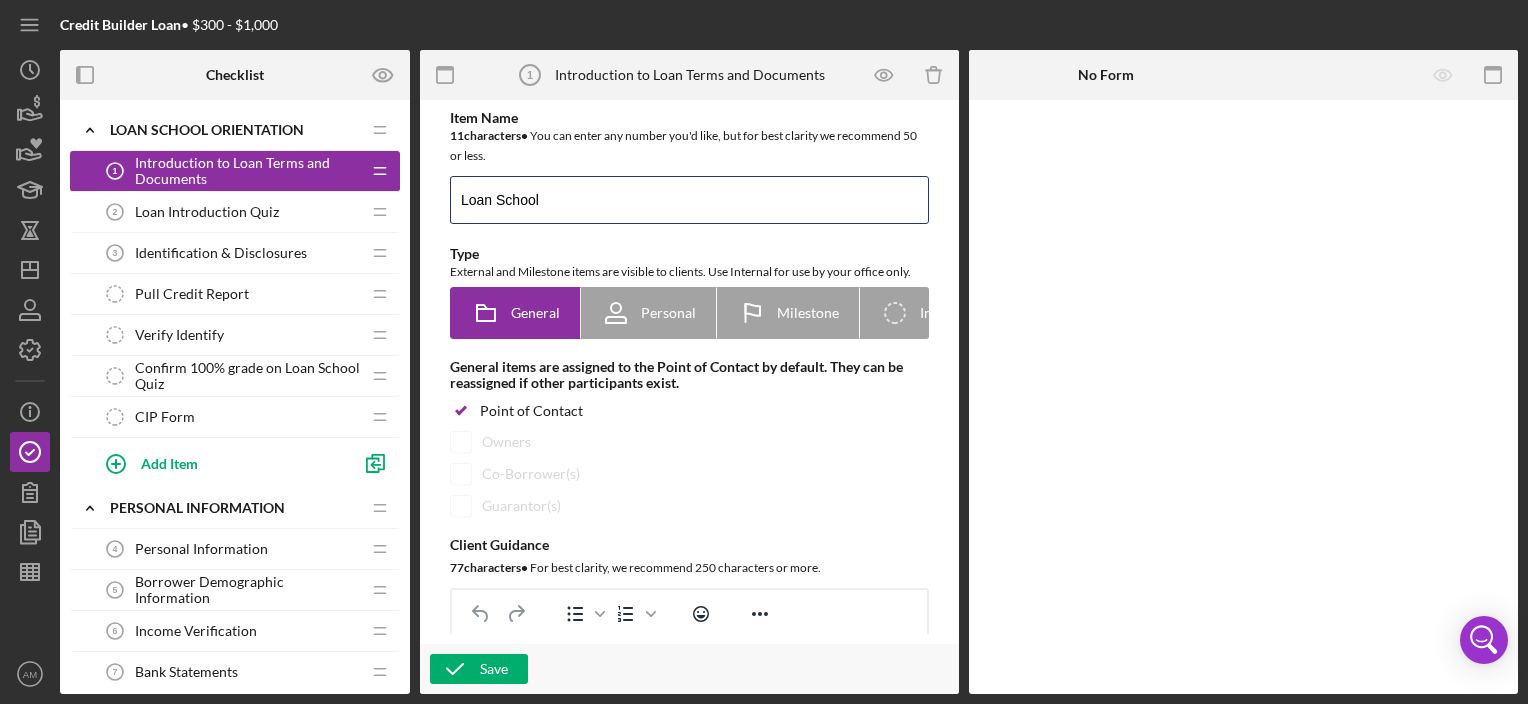 click on "Loan School" at bounding box center (689, 200) 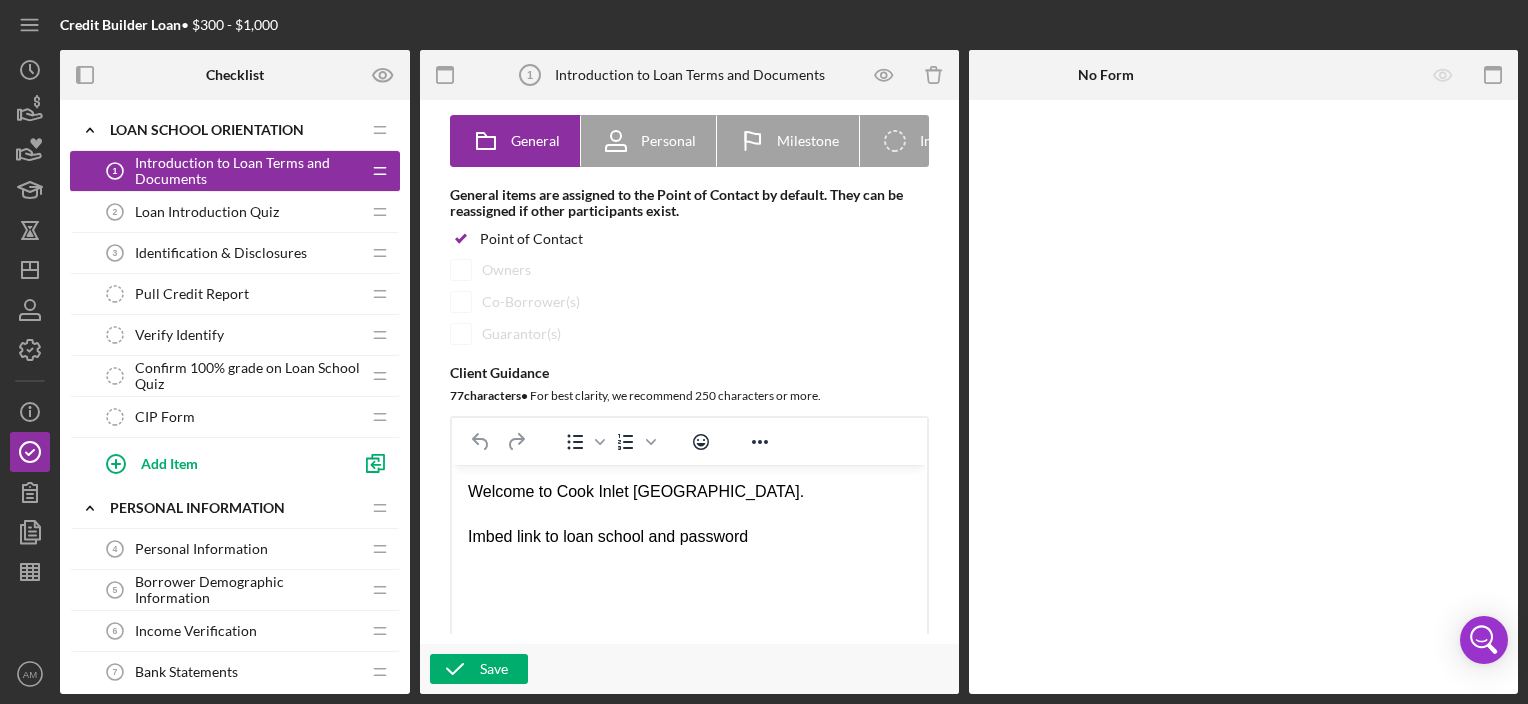 scroll, scrollTop: 200, scrollLeft: 0, axis: vertical 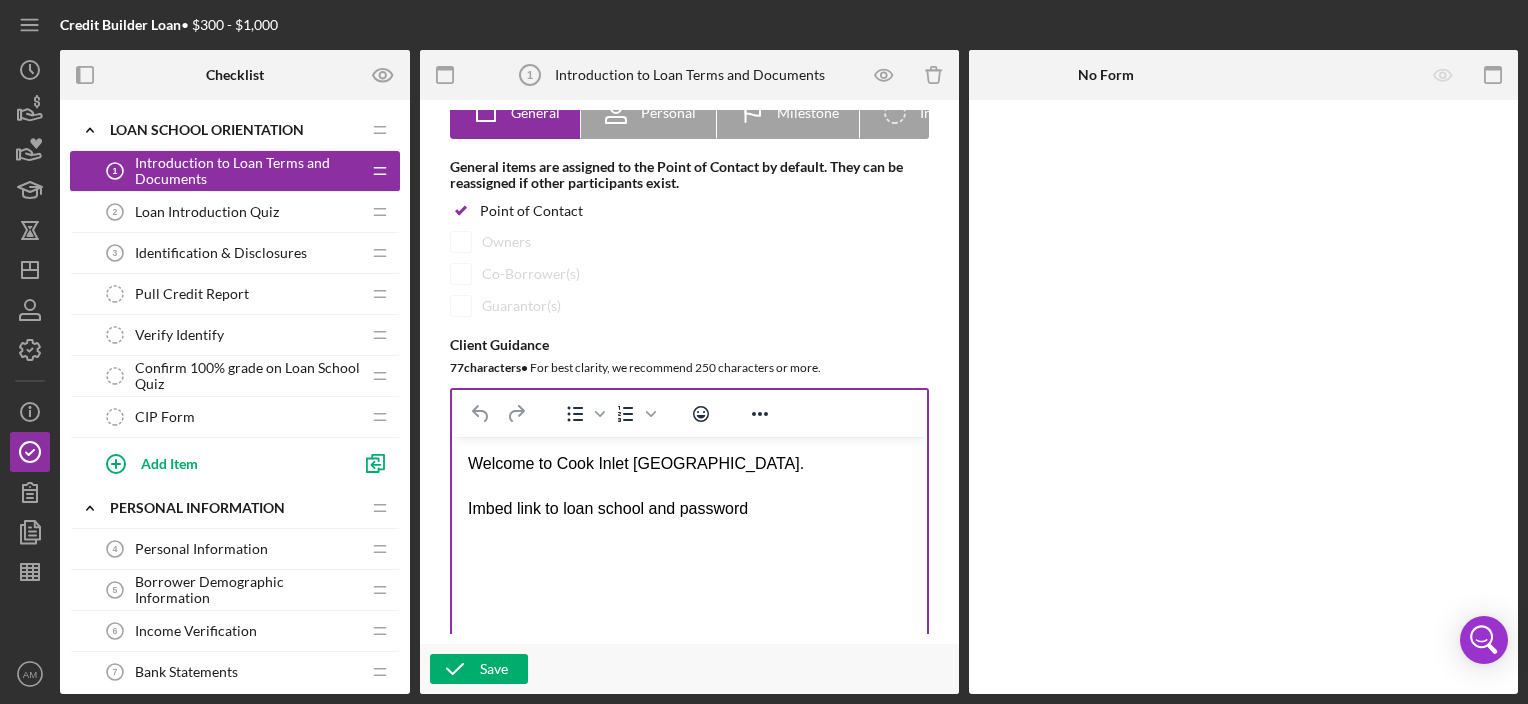type on "Please Complete Loan School" 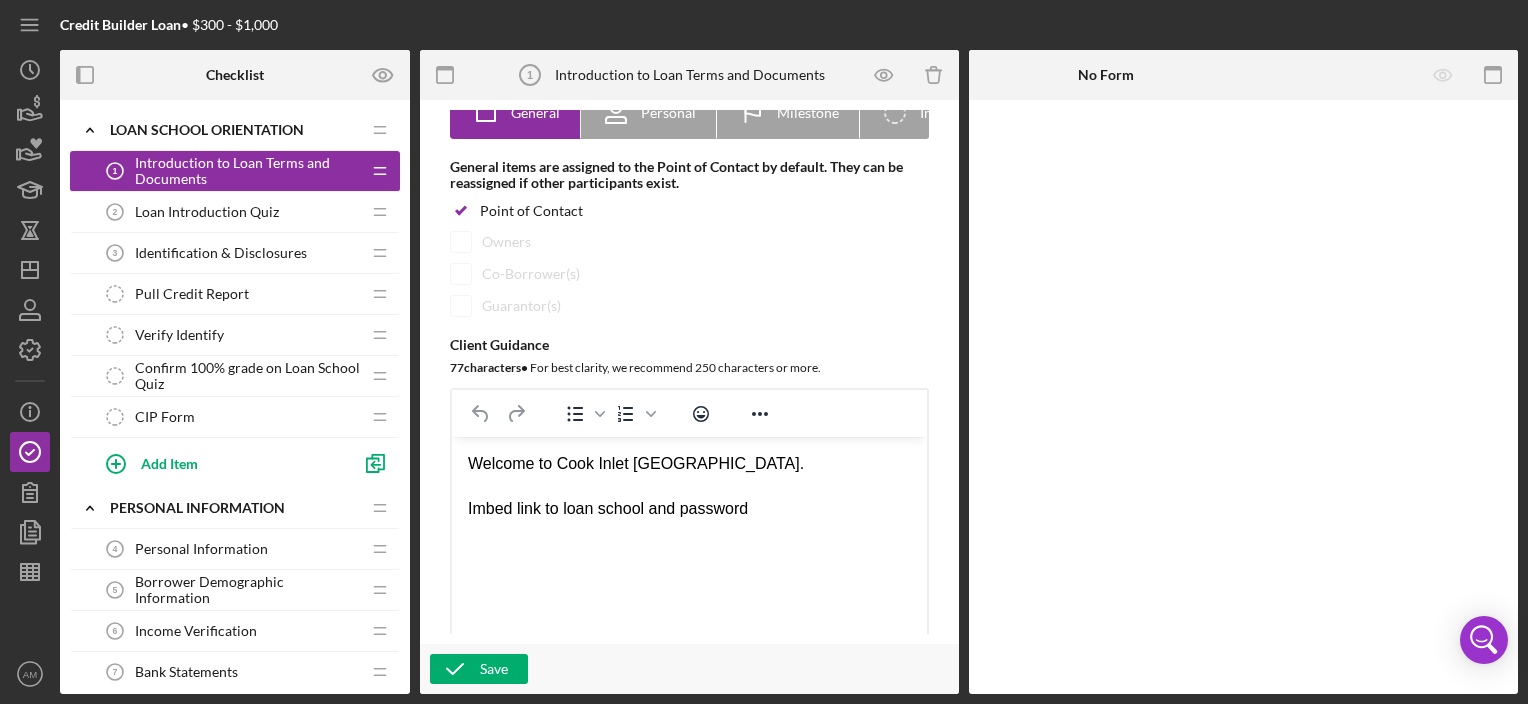 click on "Imbed link to loan school and password" at bounding box center [689, 509] 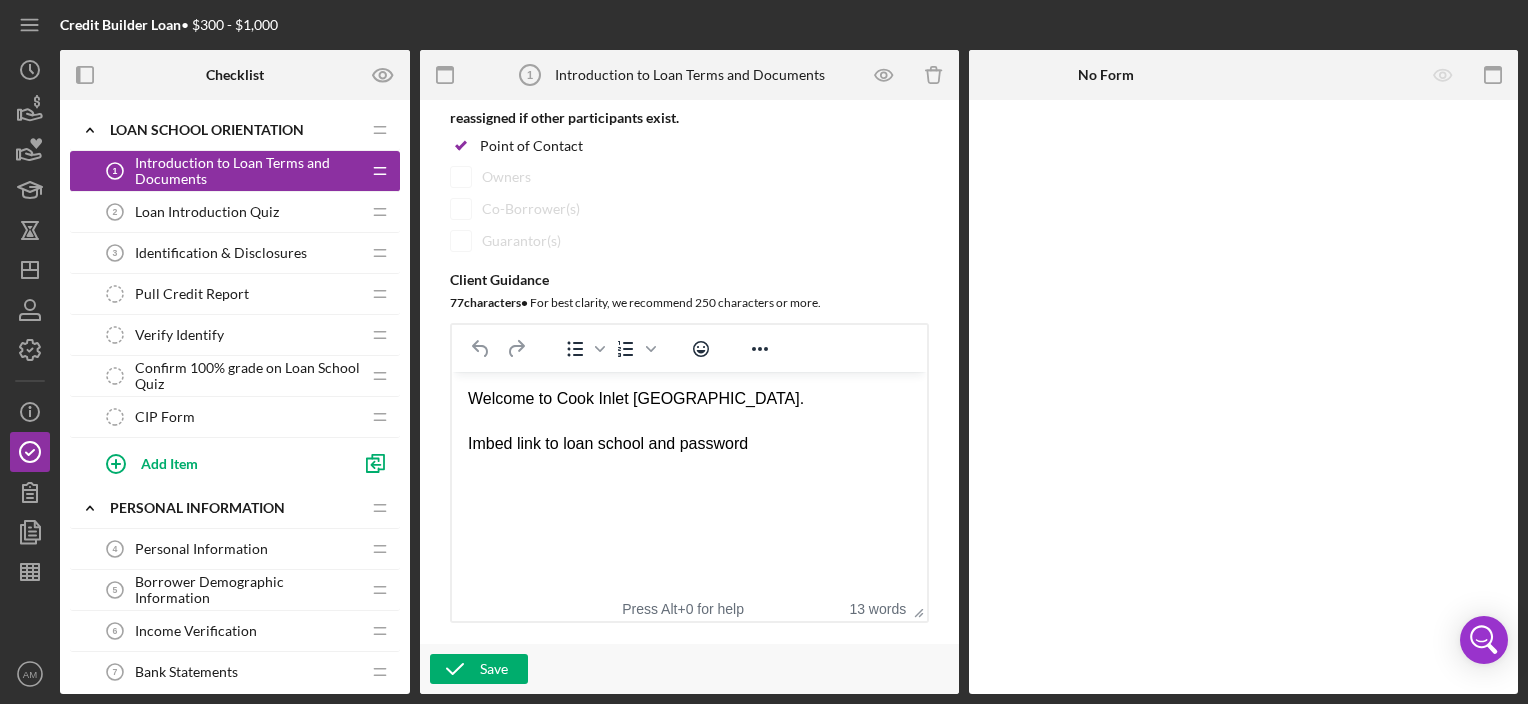 scroll, scrollTop: 300, scrollLeft: 0, axis: vertical 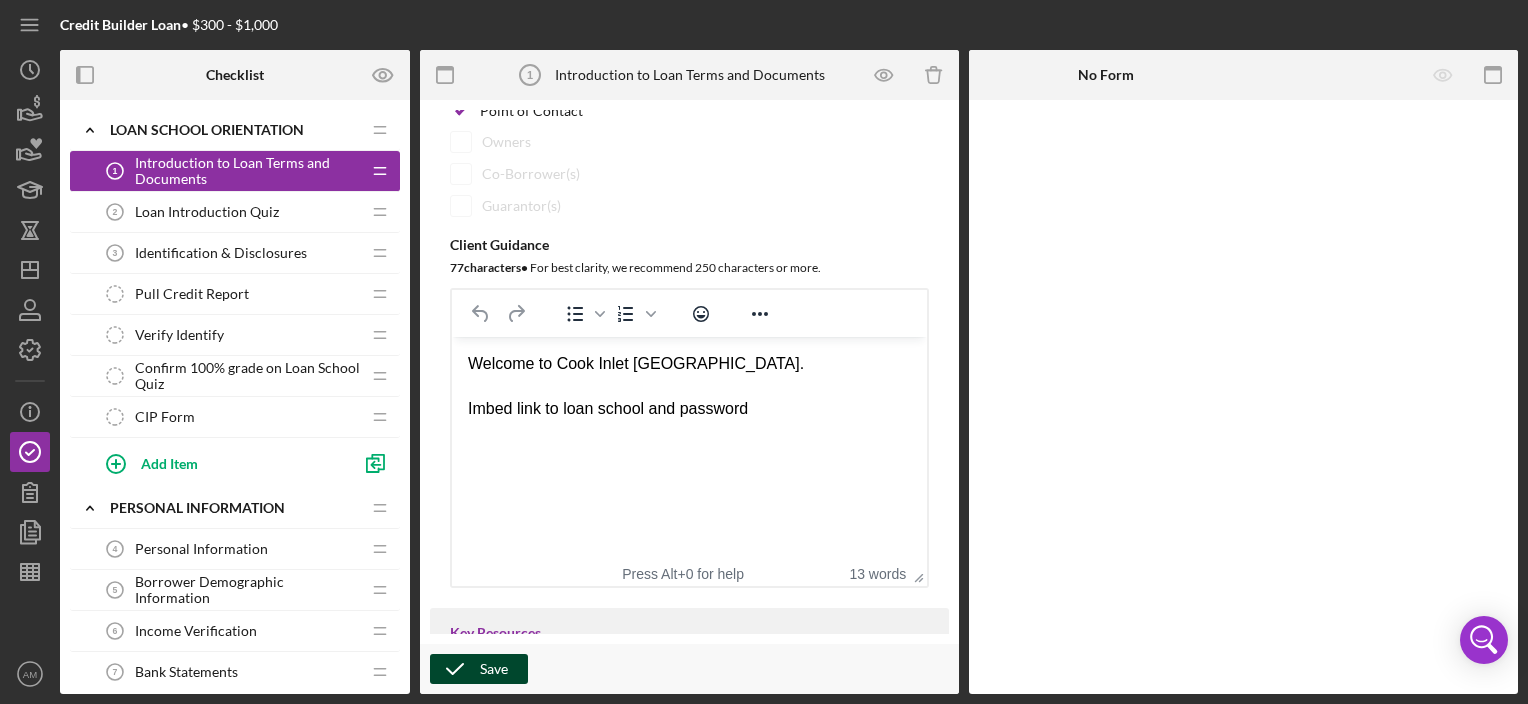click on "Save" at bounding box center [479, 669] 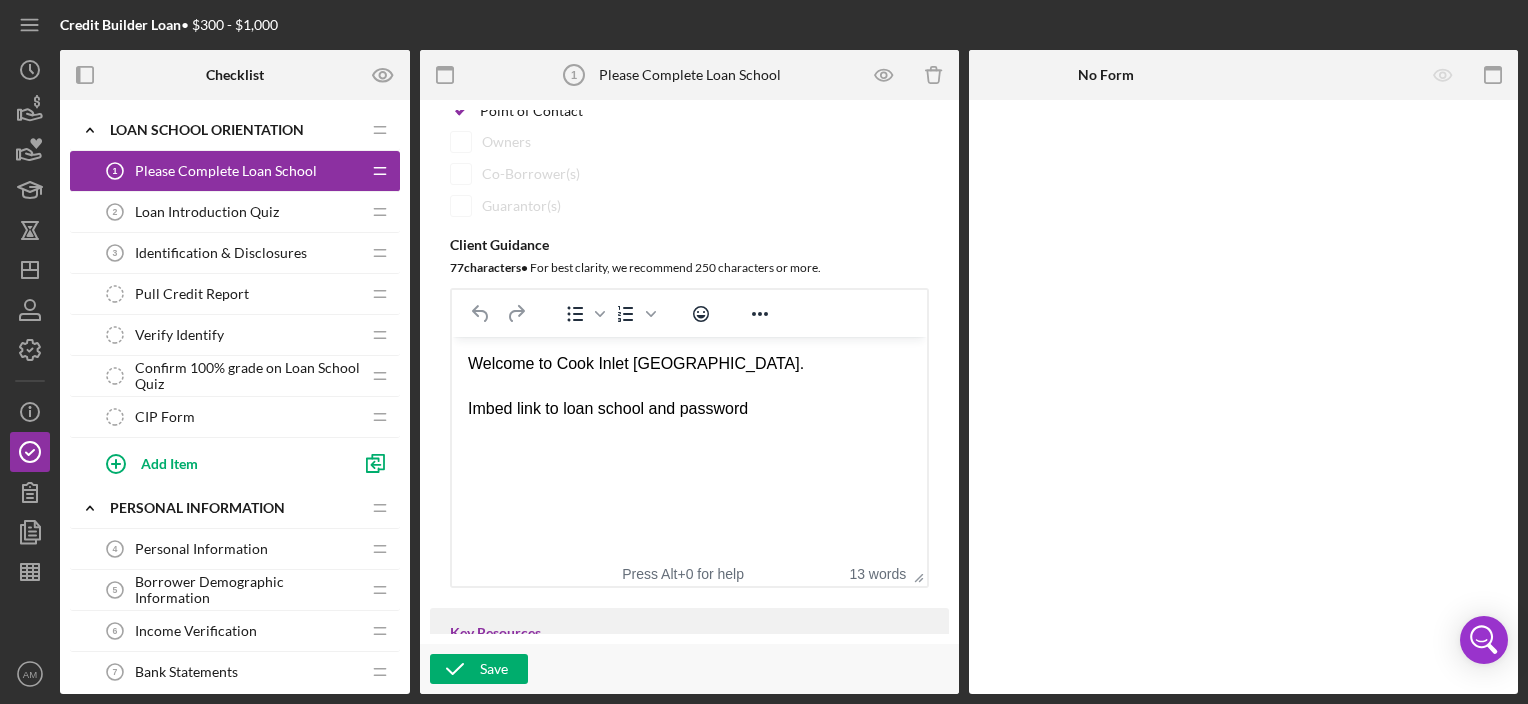 click on "Loan Introduction Quiz  2 Loan Introduction Quiz" at bounding box center [227, 212] 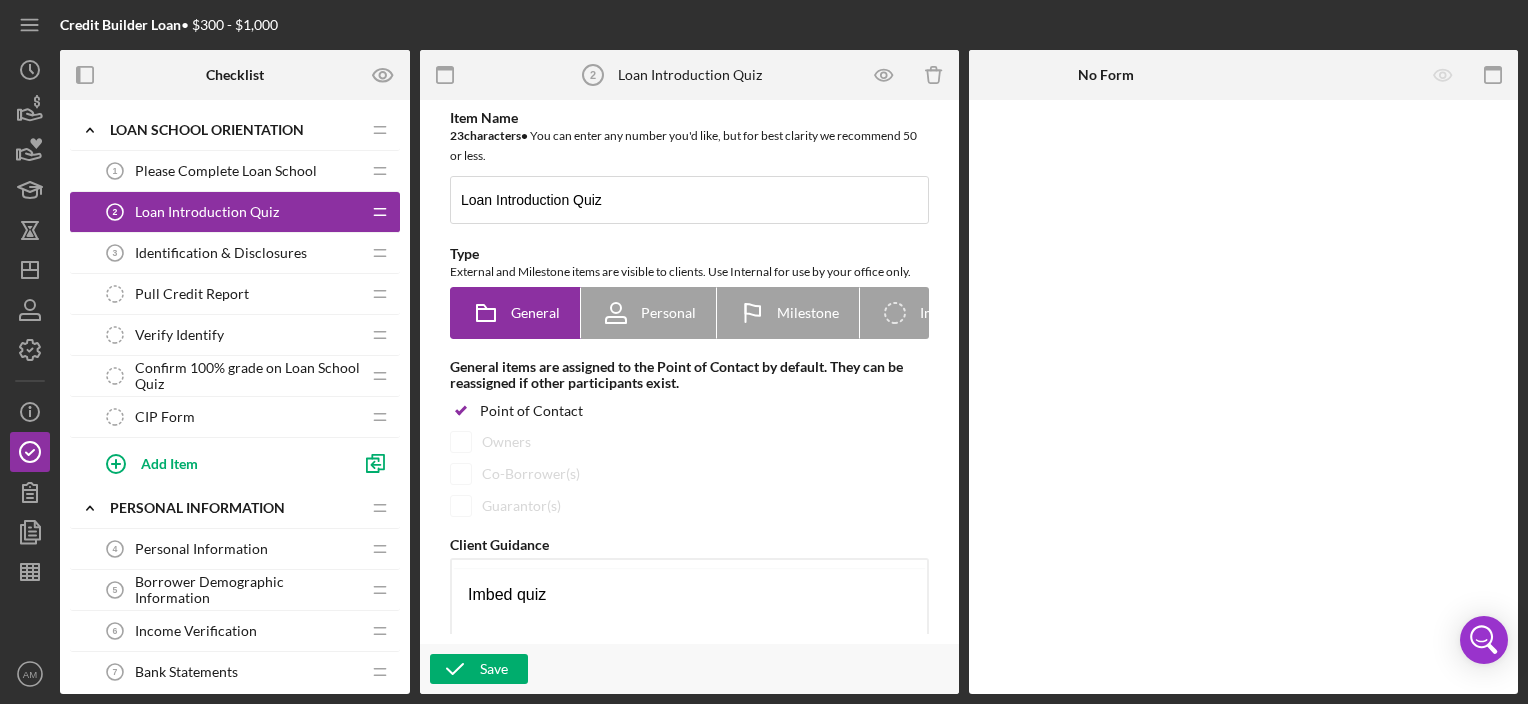 scroll, scrollTop: 0, scrollLeft: 0, axis: both 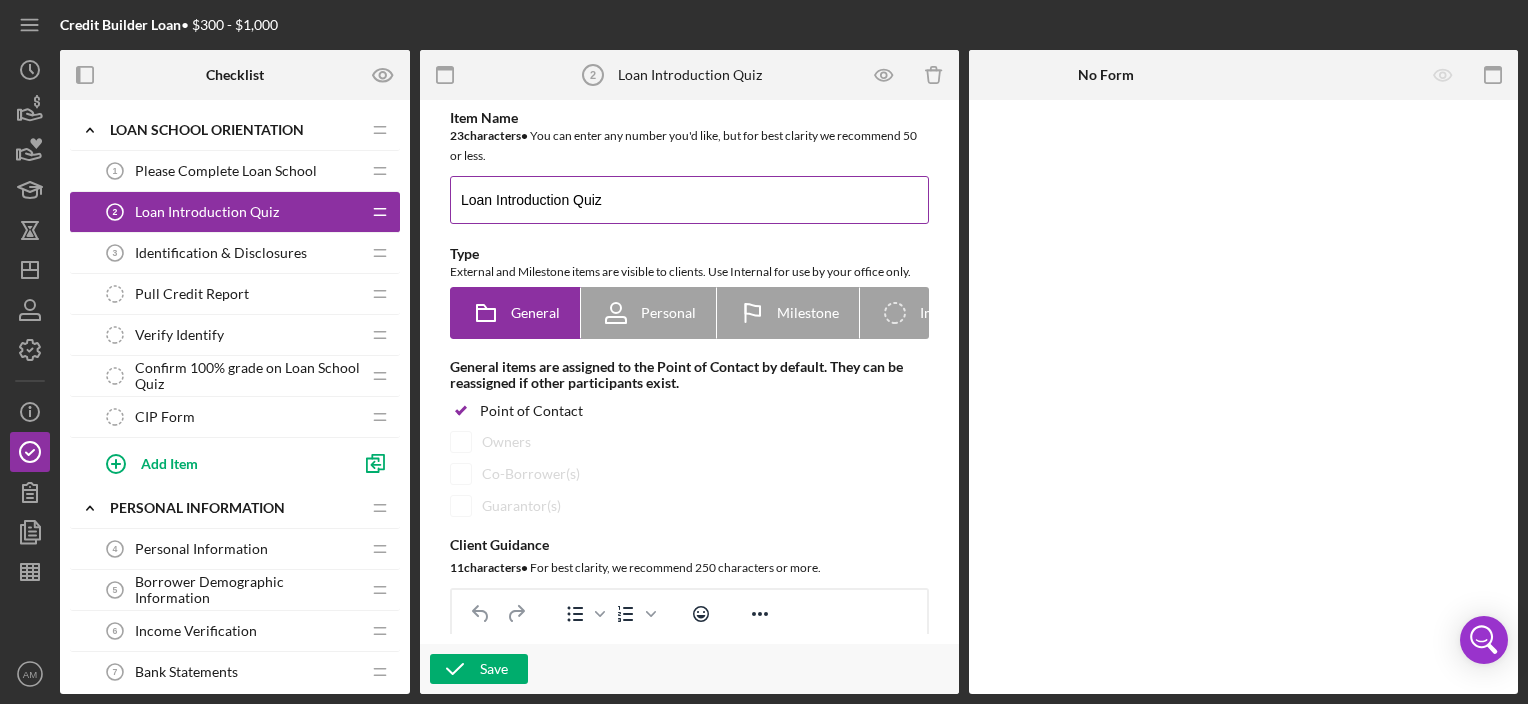 click on "Loan Introduction Quiz" at bounding box center [689, 200] 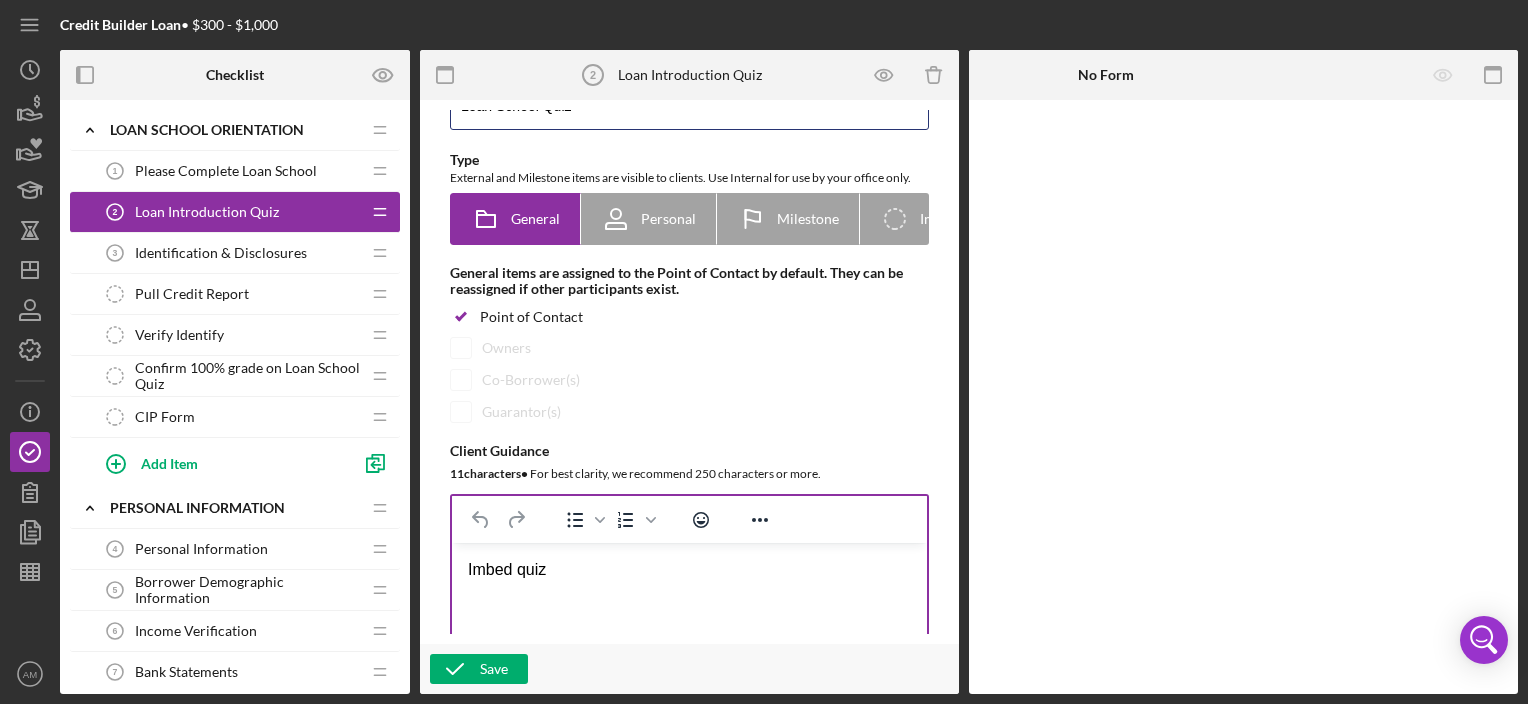scroll, scrollTop: 200, scrollLeft: 0, axis: vertical 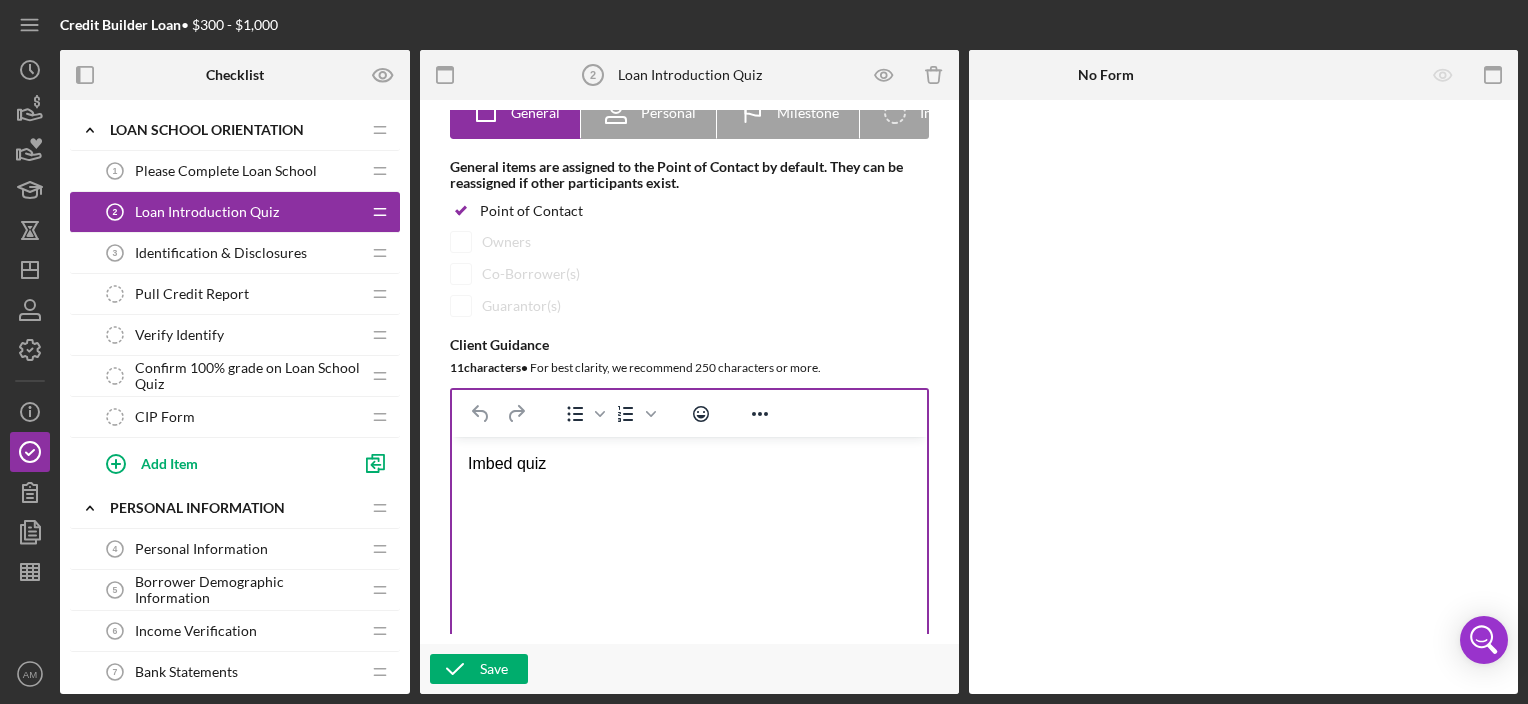 type on "Loan School Quiz" 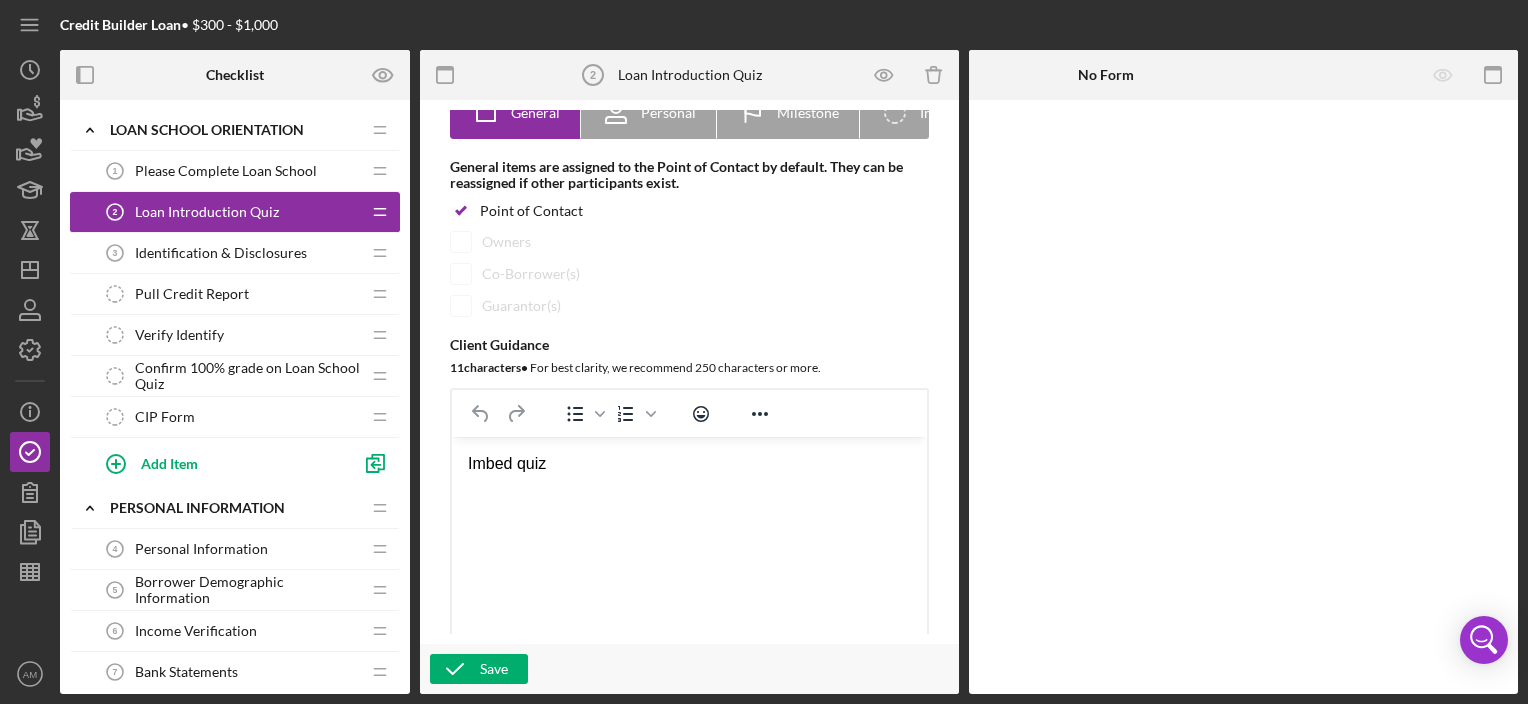 click on "Imbed quiz" at bounding box center [689, 464] 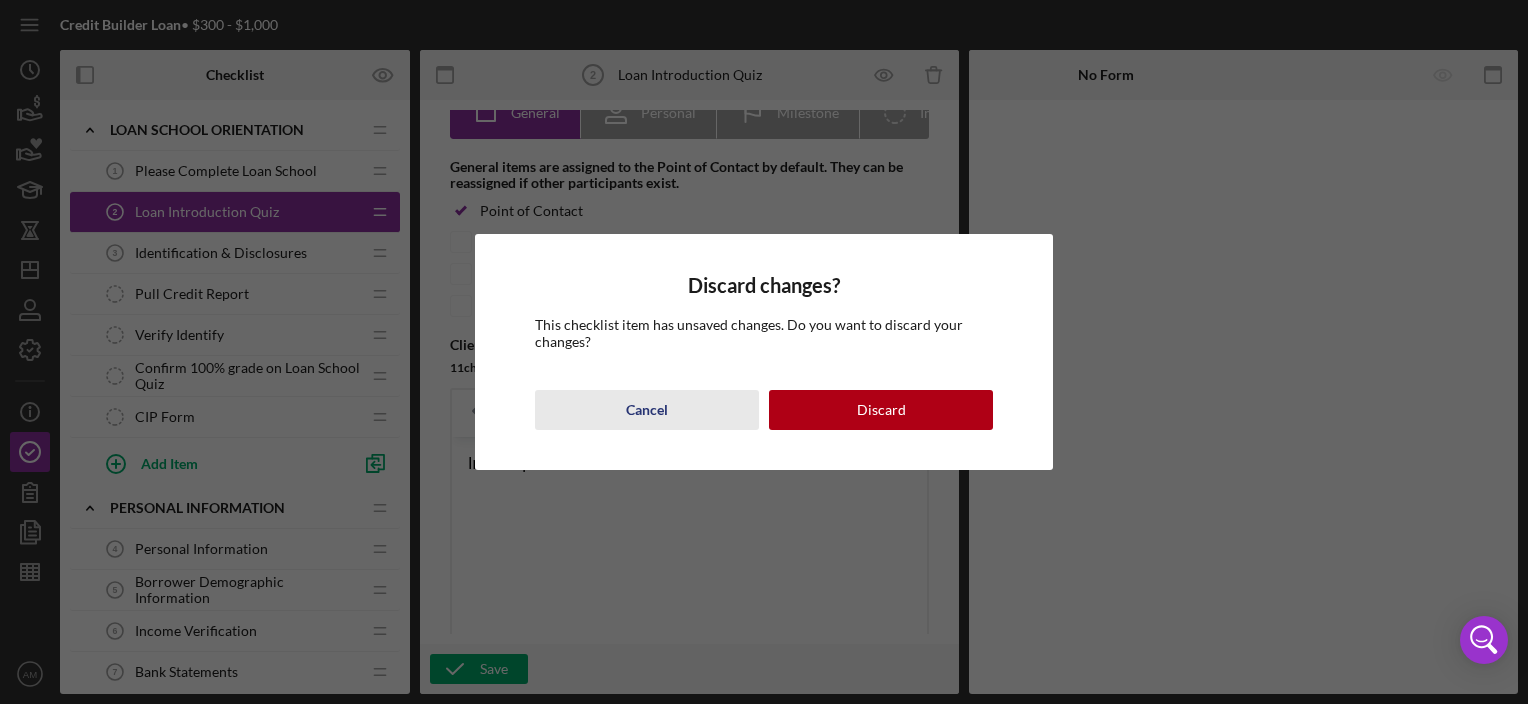 click on "Cancel" at bounding box center [647, 410] 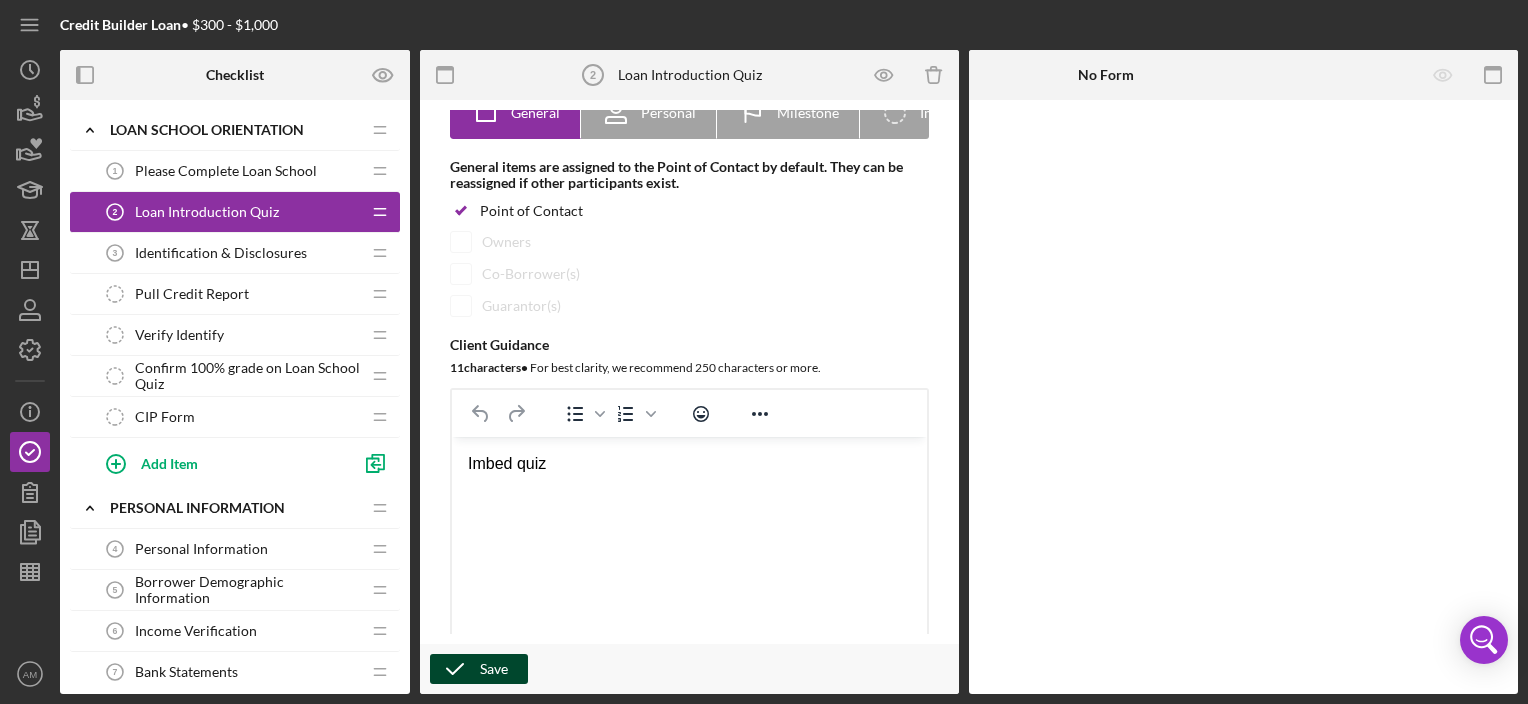 click on "Save" at bounding box center [494, 669] 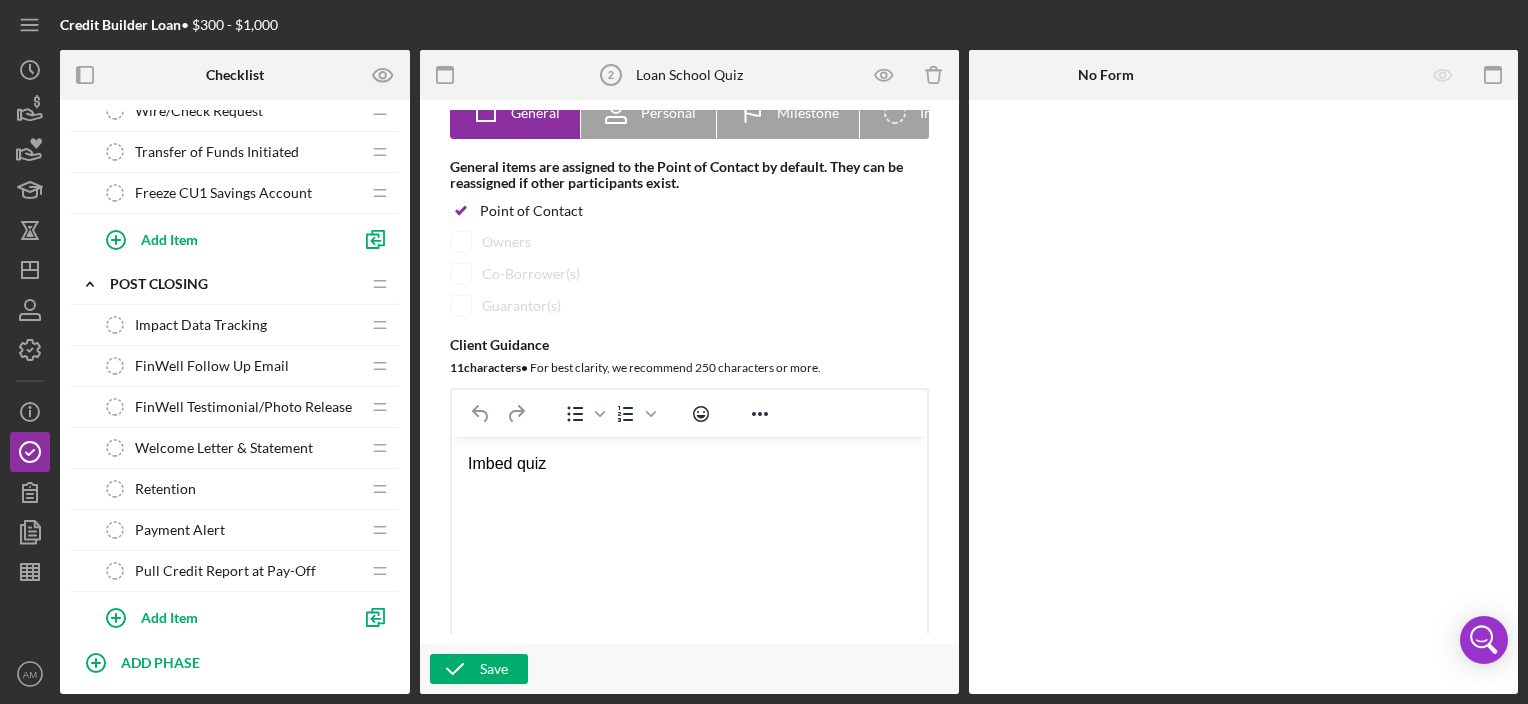 scroll, scrollTop: 1488, scrollLeft: 0, axis: vertical 